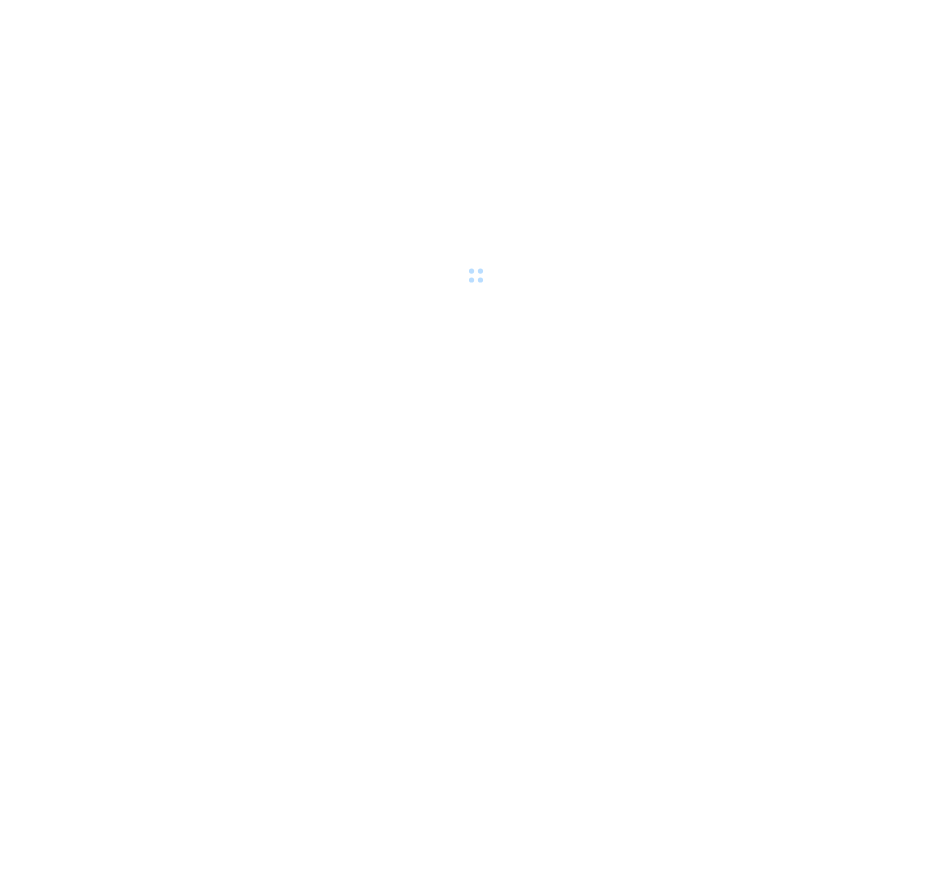 scroll, scrollTop: 0, scrollLeft: 0, axis: both 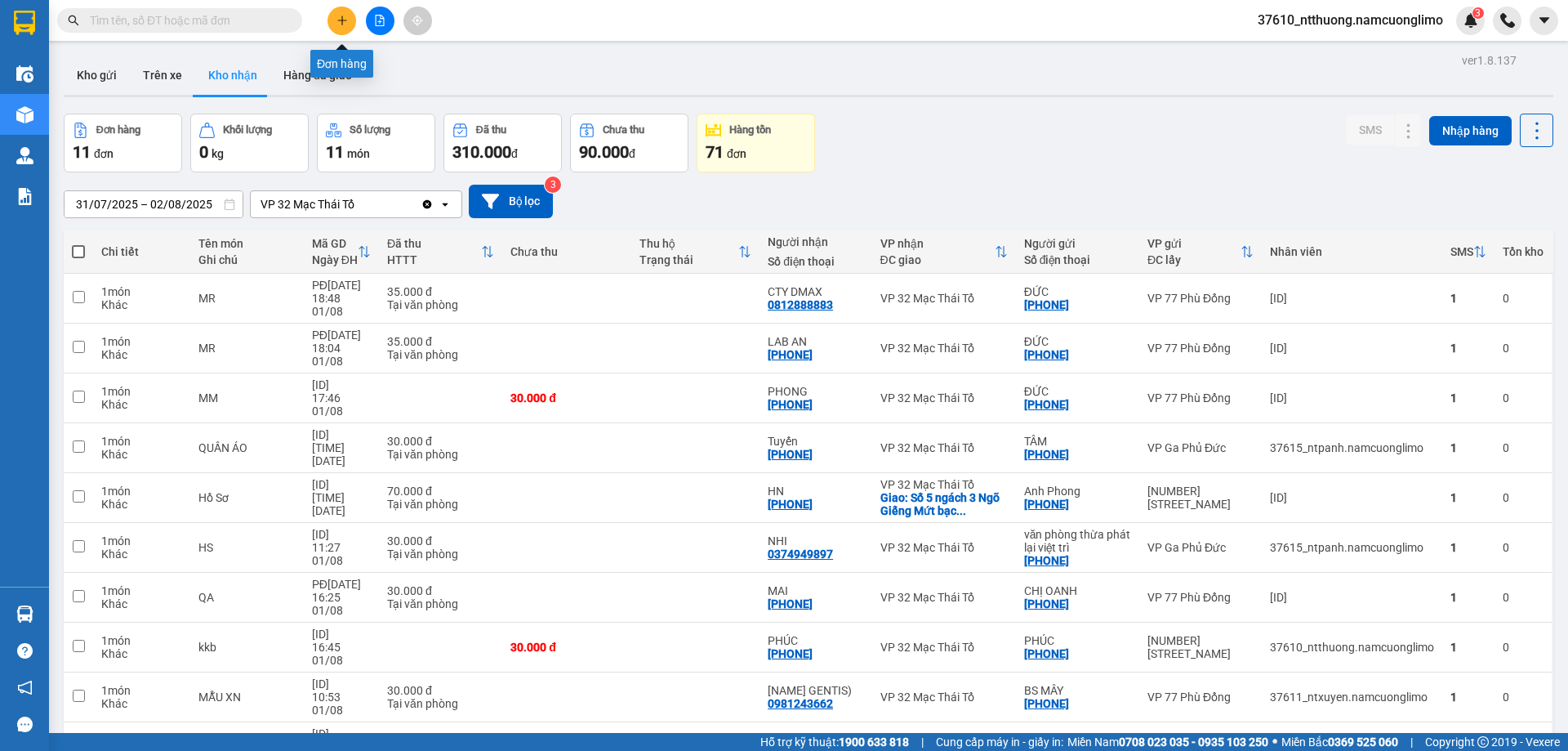 click 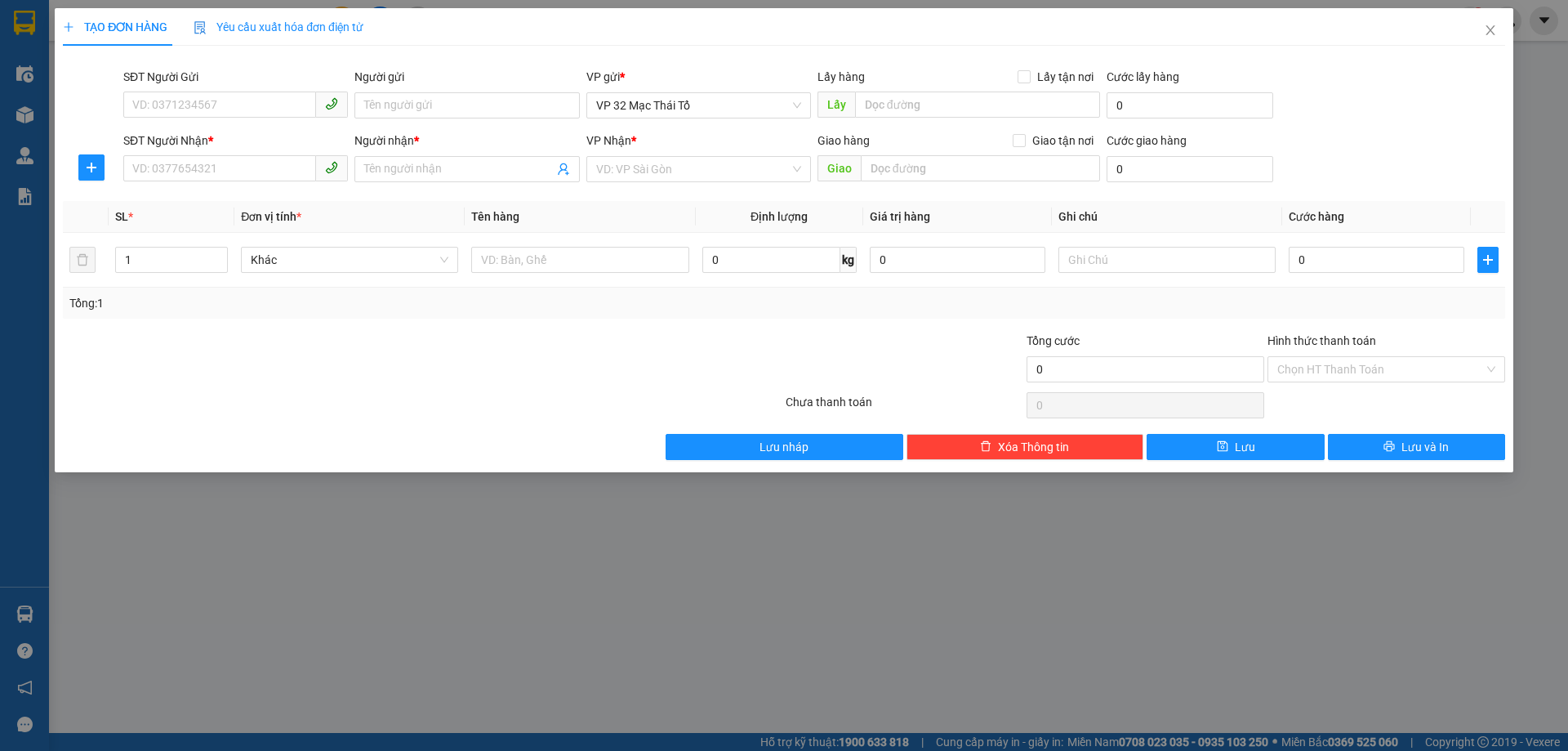 click on "SĐT Người Gửi VD: 0371234567" at bounding box center [235, 96] 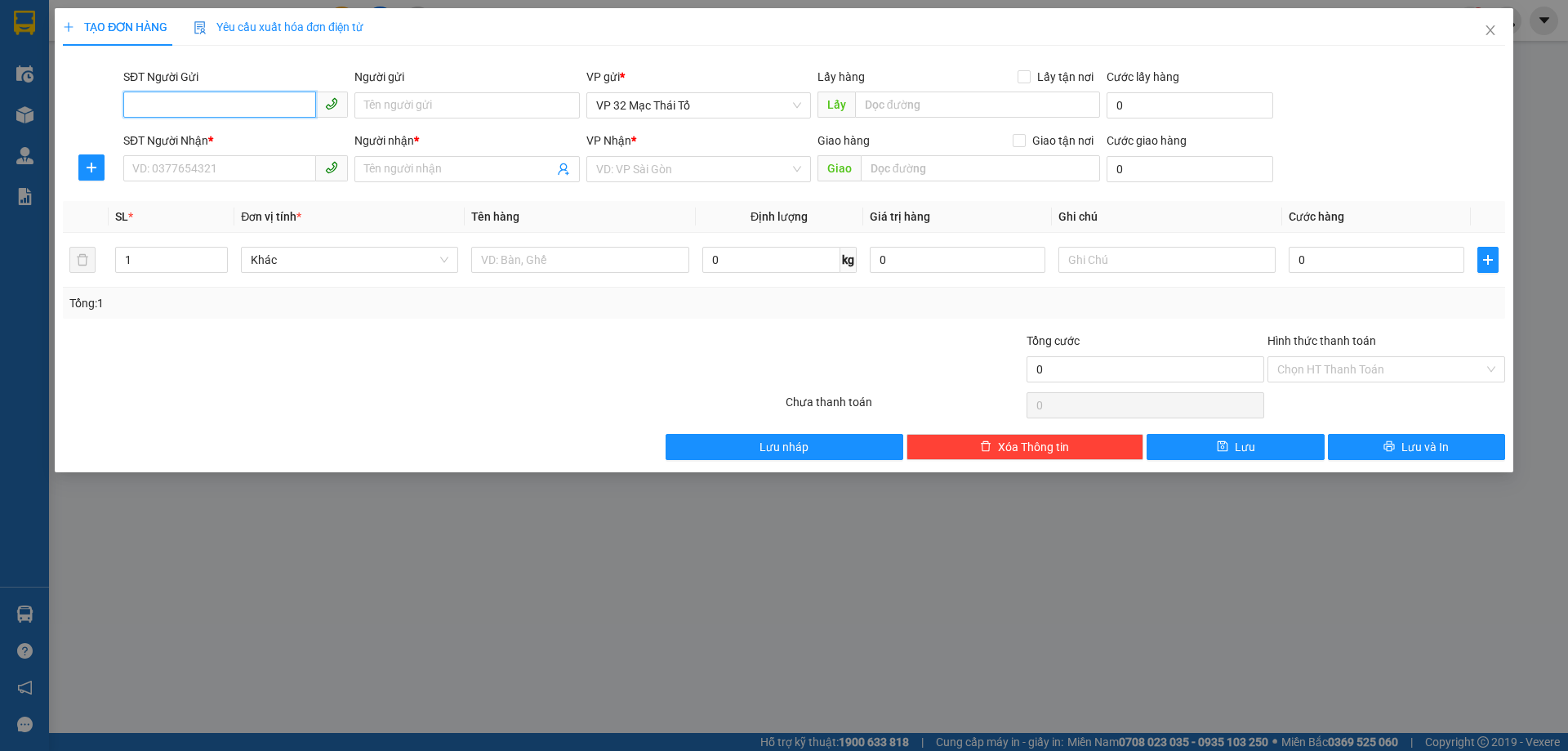 click on "SĐT Người Gửi" at bounding box center [220, 105] 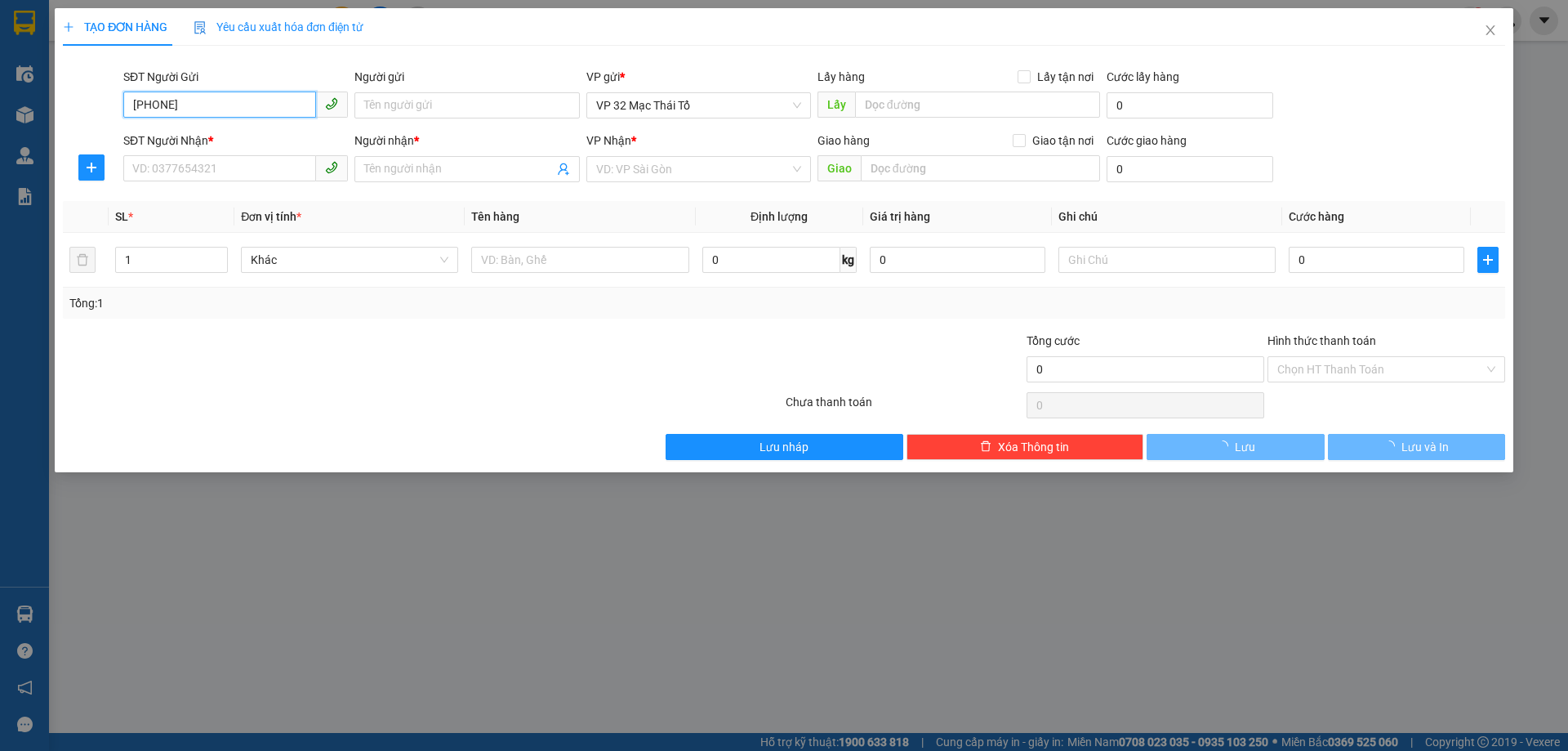 type on "0376235879" 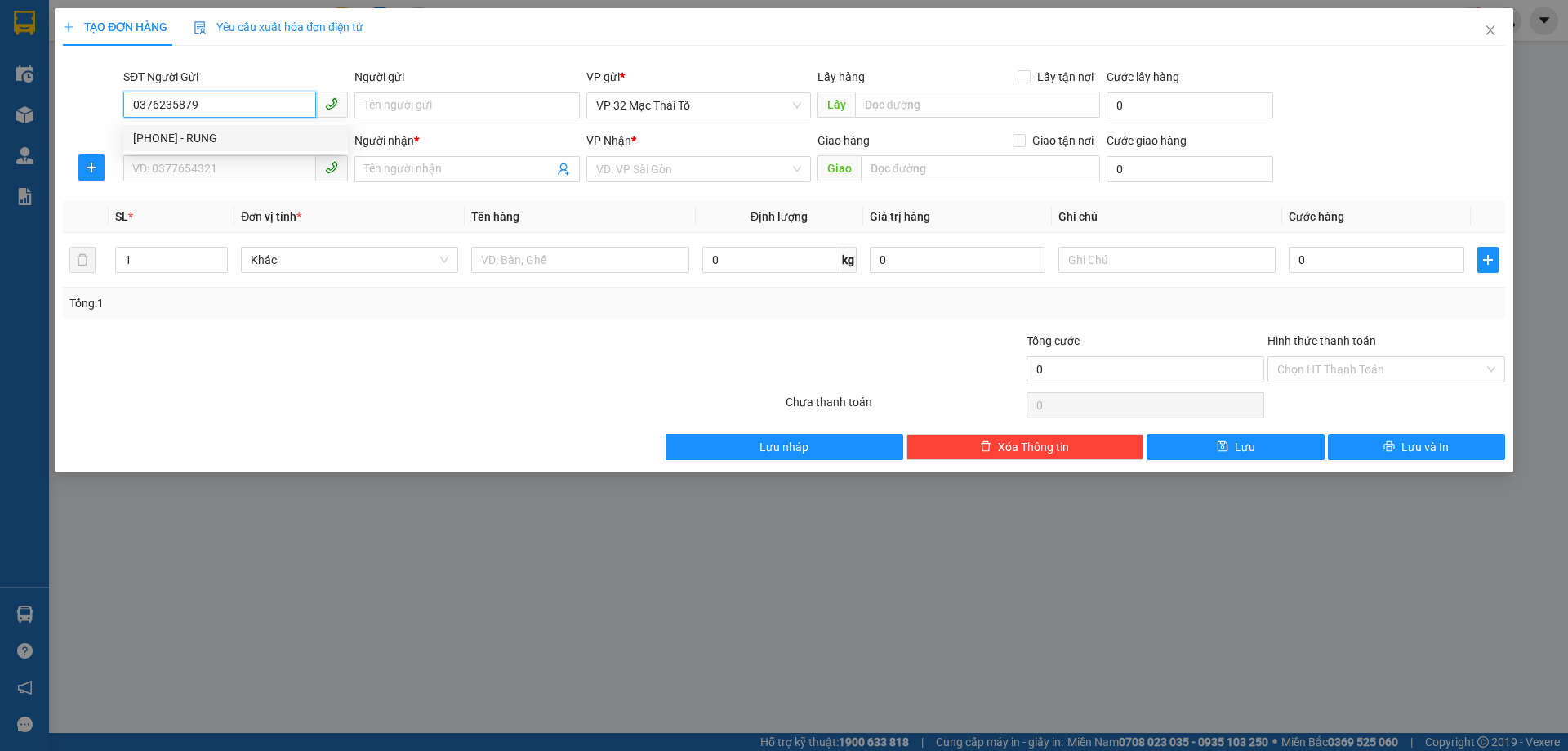 drag, startPoint x: 221, startPoint y: 135, endPoint x: 217, endPoint y: 157, distance: 22.36068 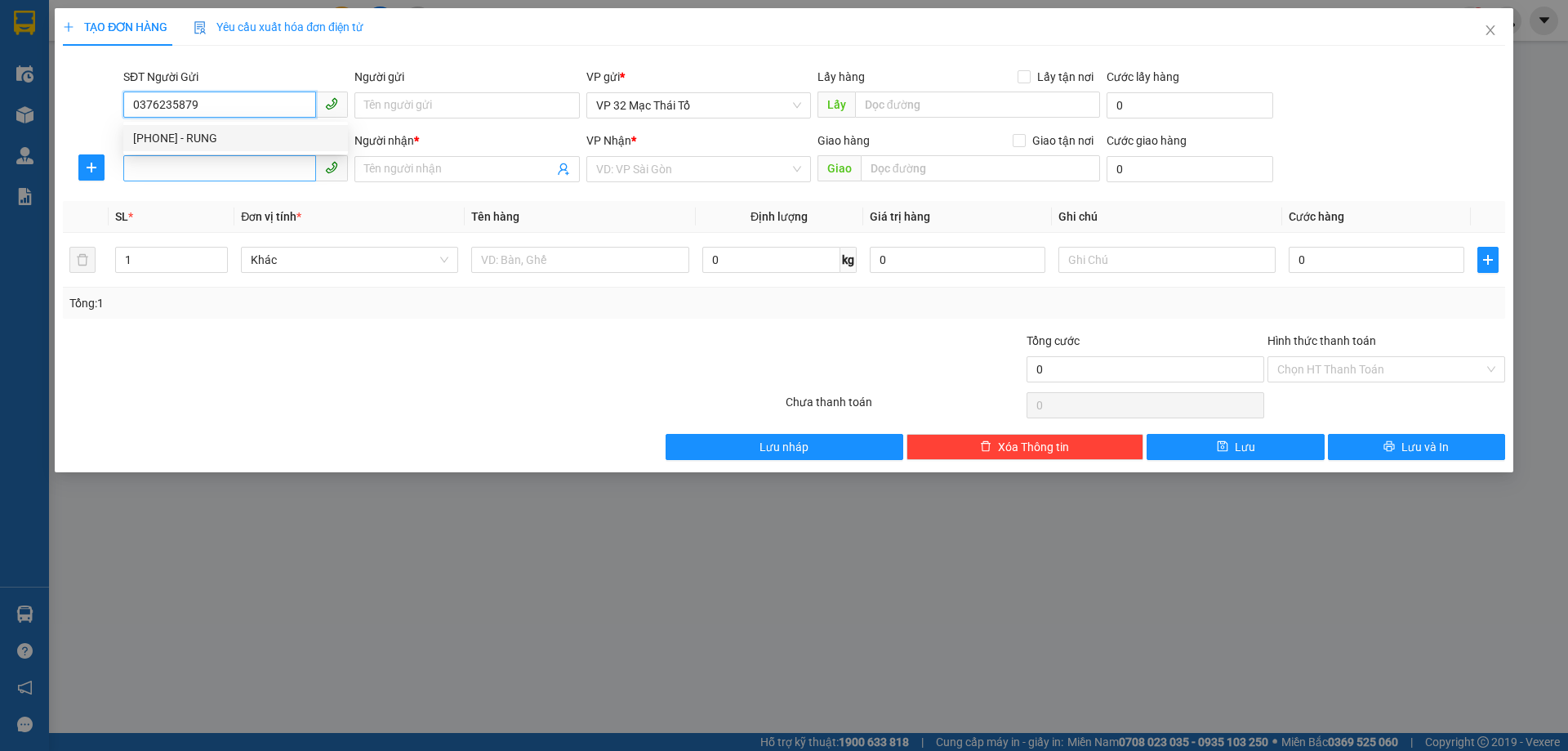 click on "[PHONE] - RUNG" at bounding box center [235, 138] 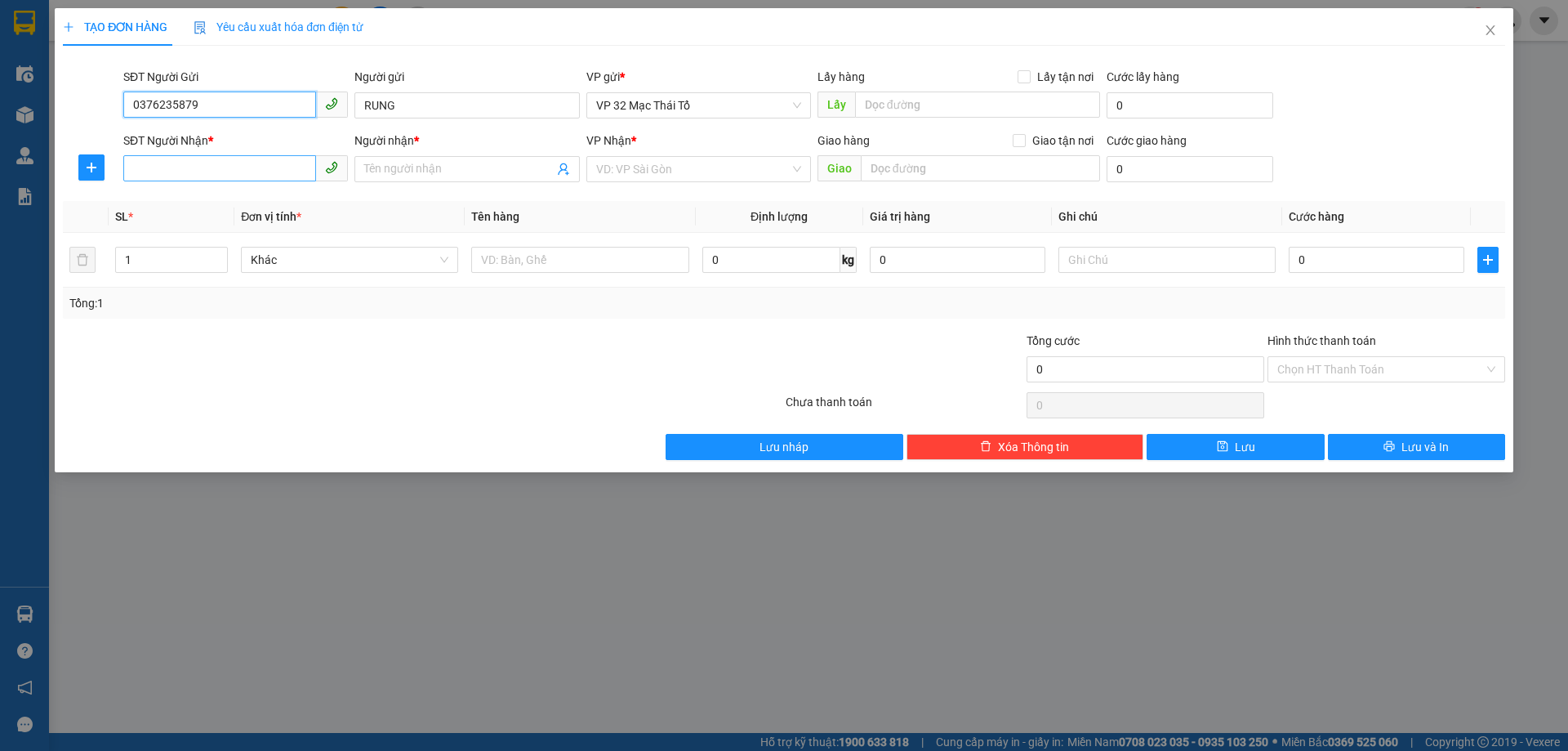 type on "0376235879" 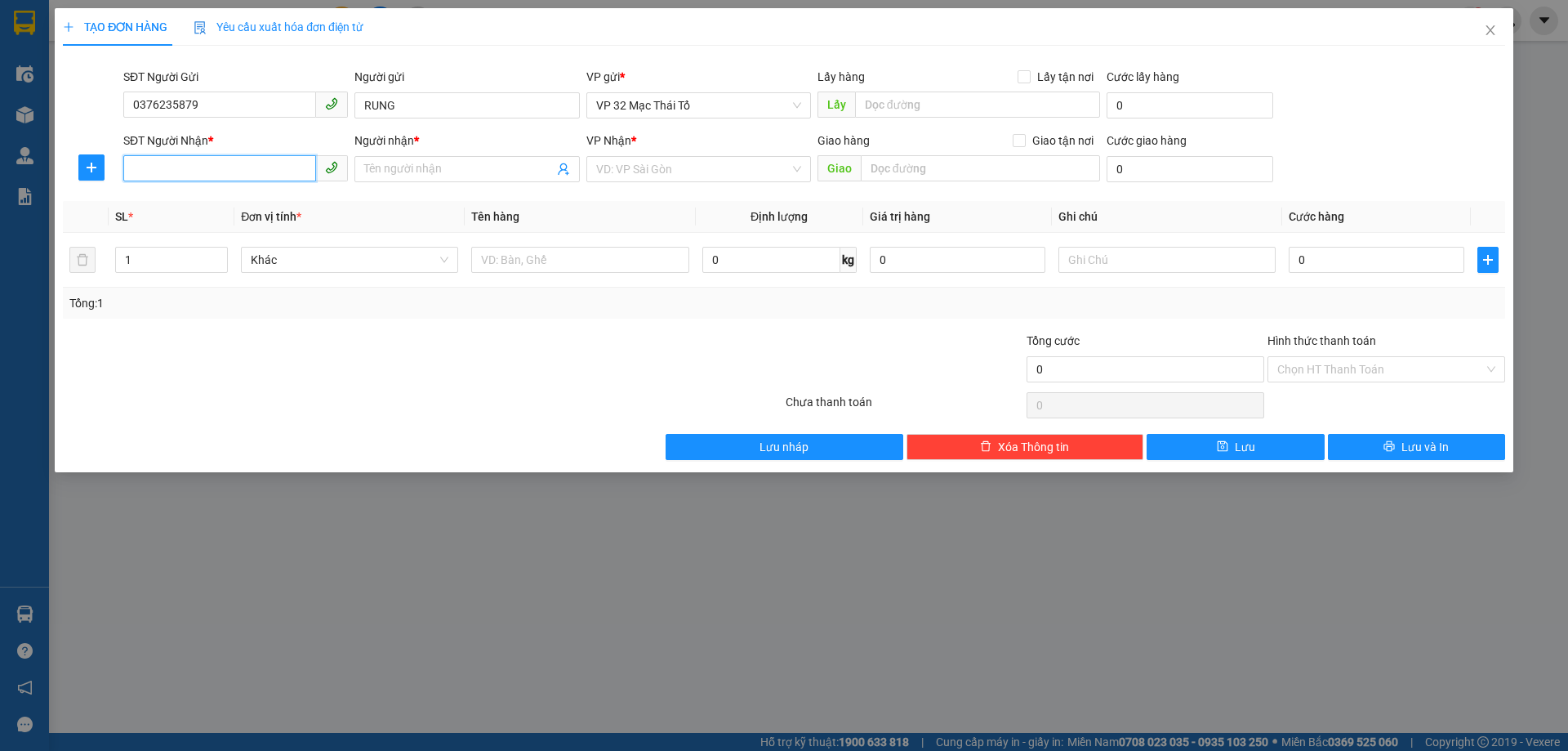 click on "SĐT Người Nhận  *" at bounding box center [220, 168] 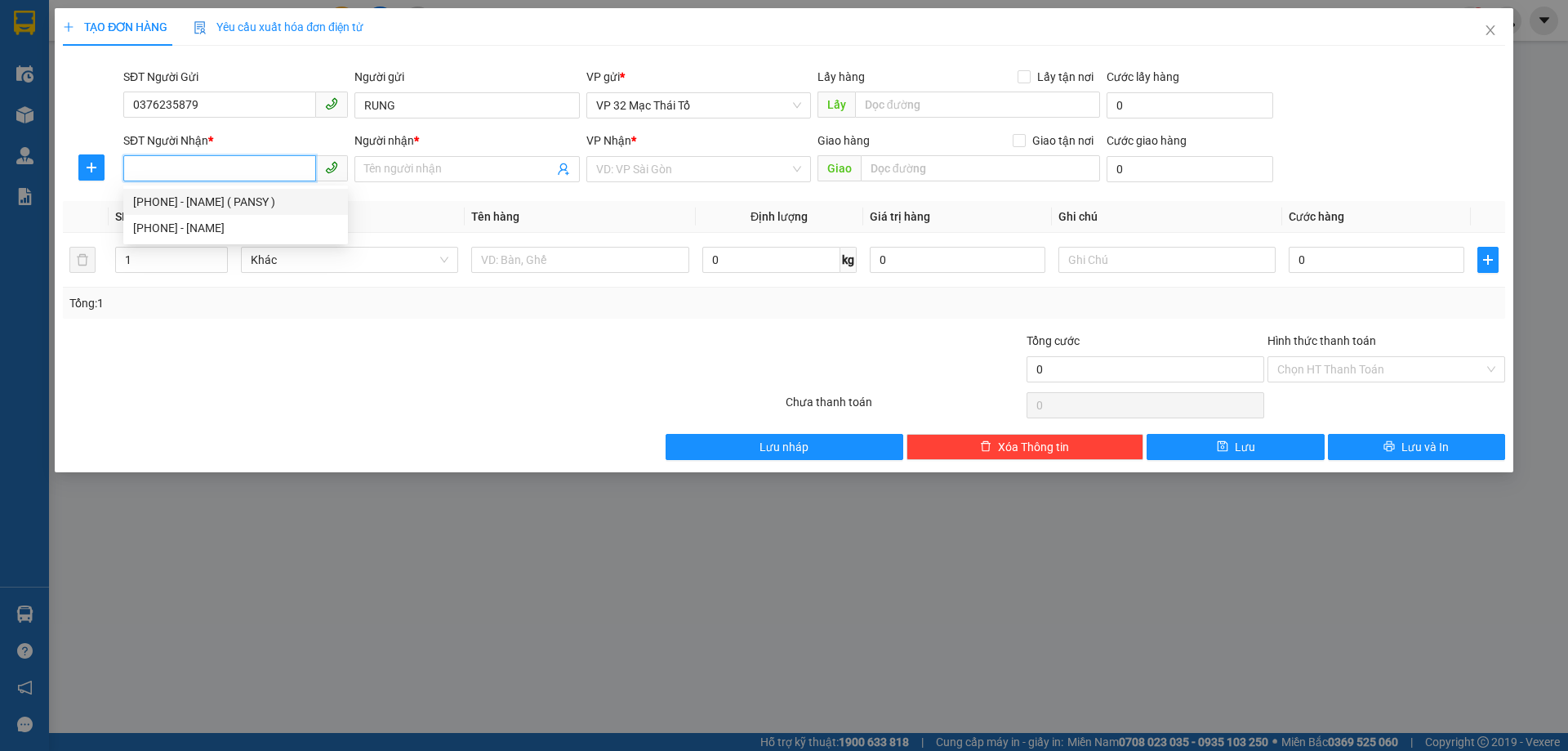 click on "[PHONE] - [NAME] ( PANSY )" at bounding box center (235, 202) 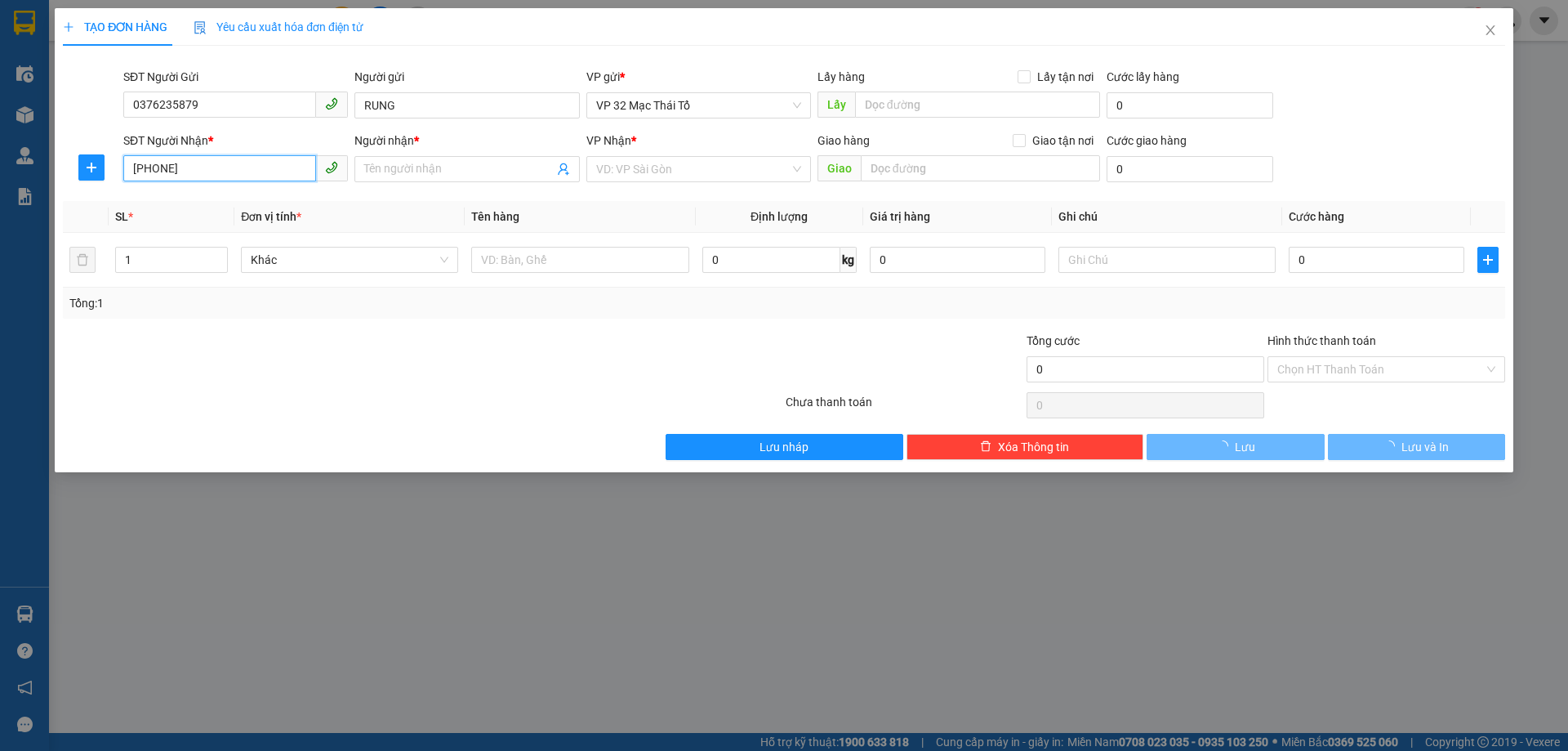 type on "[NAME] ( PANSY )" 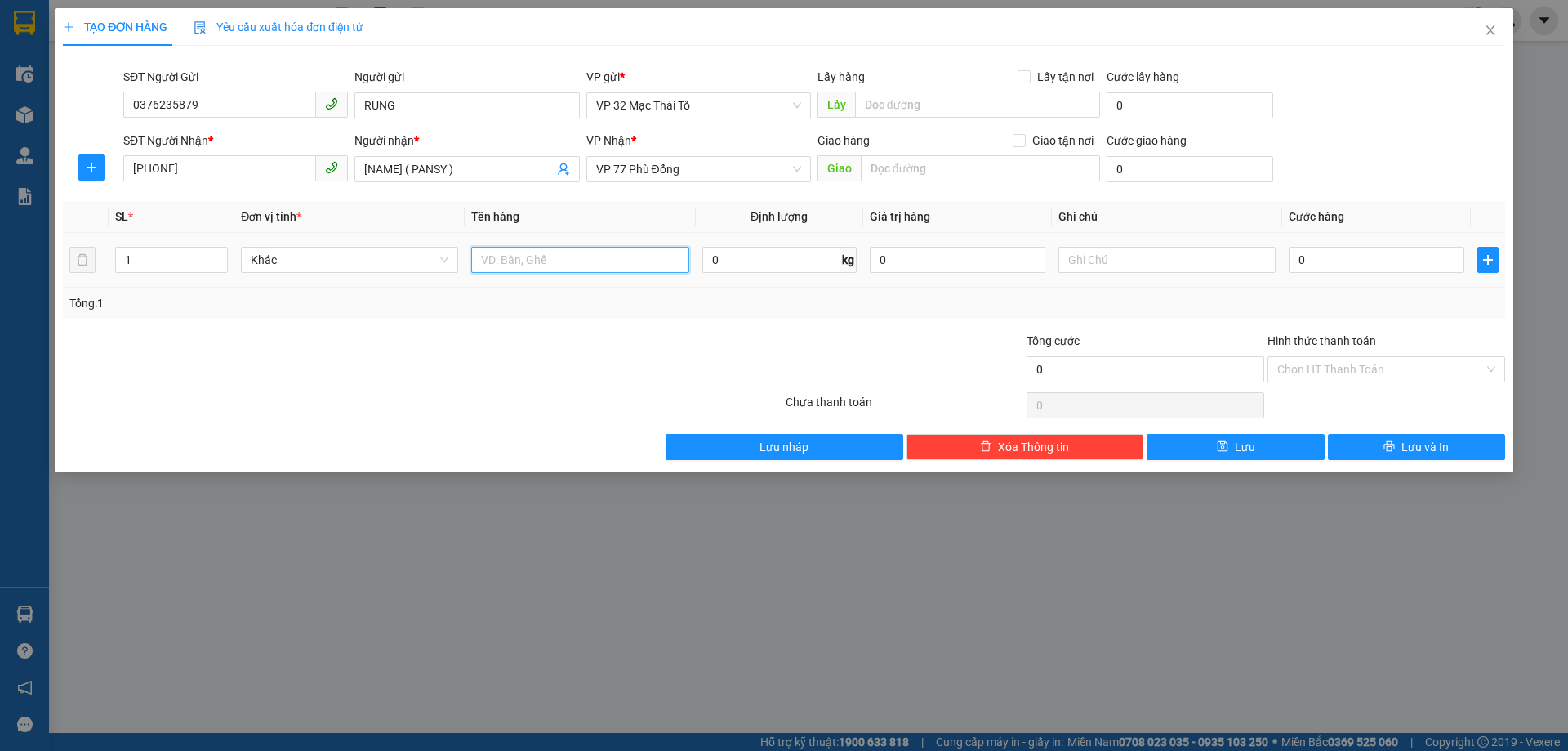 click at bounding box center (580, 260) 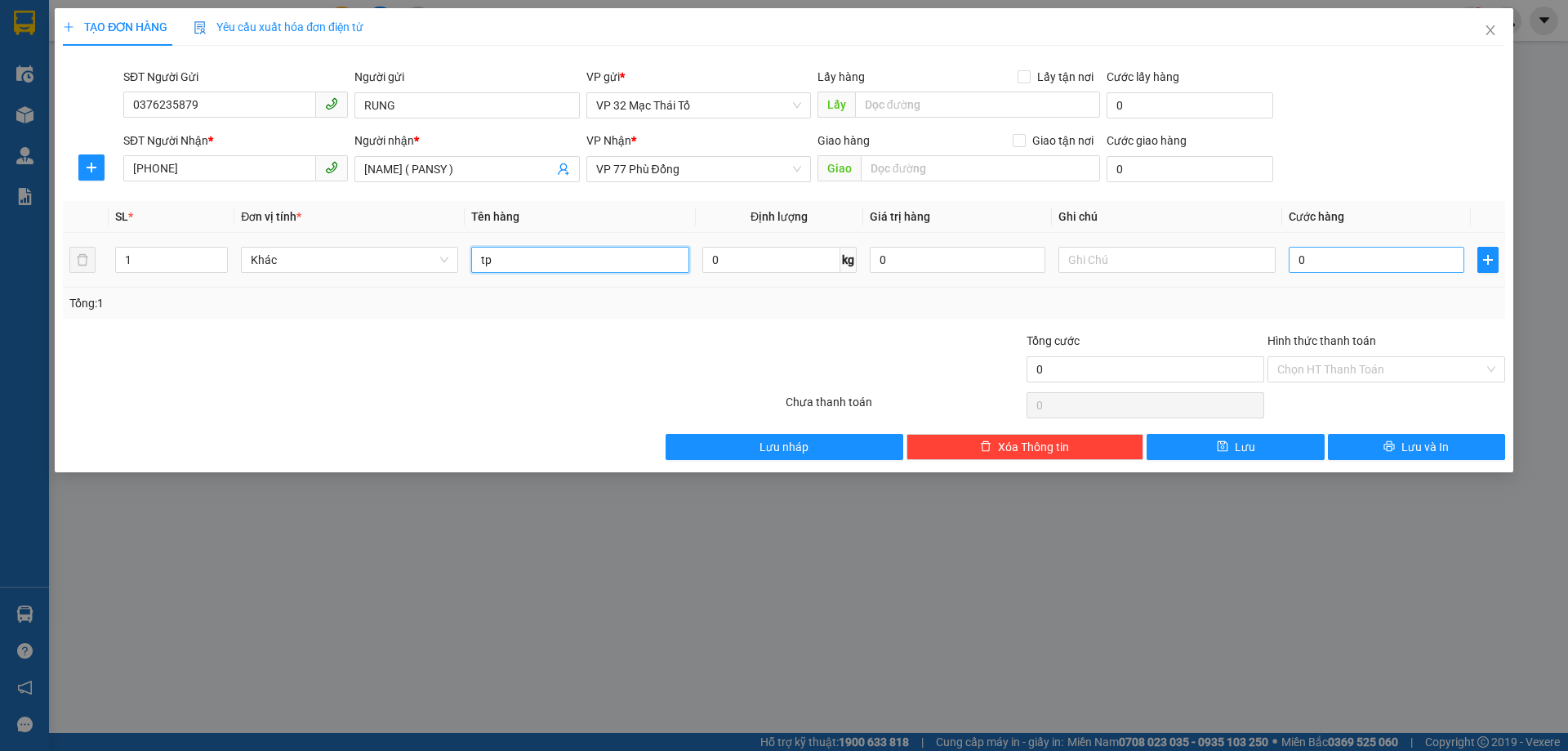 type on "tp" 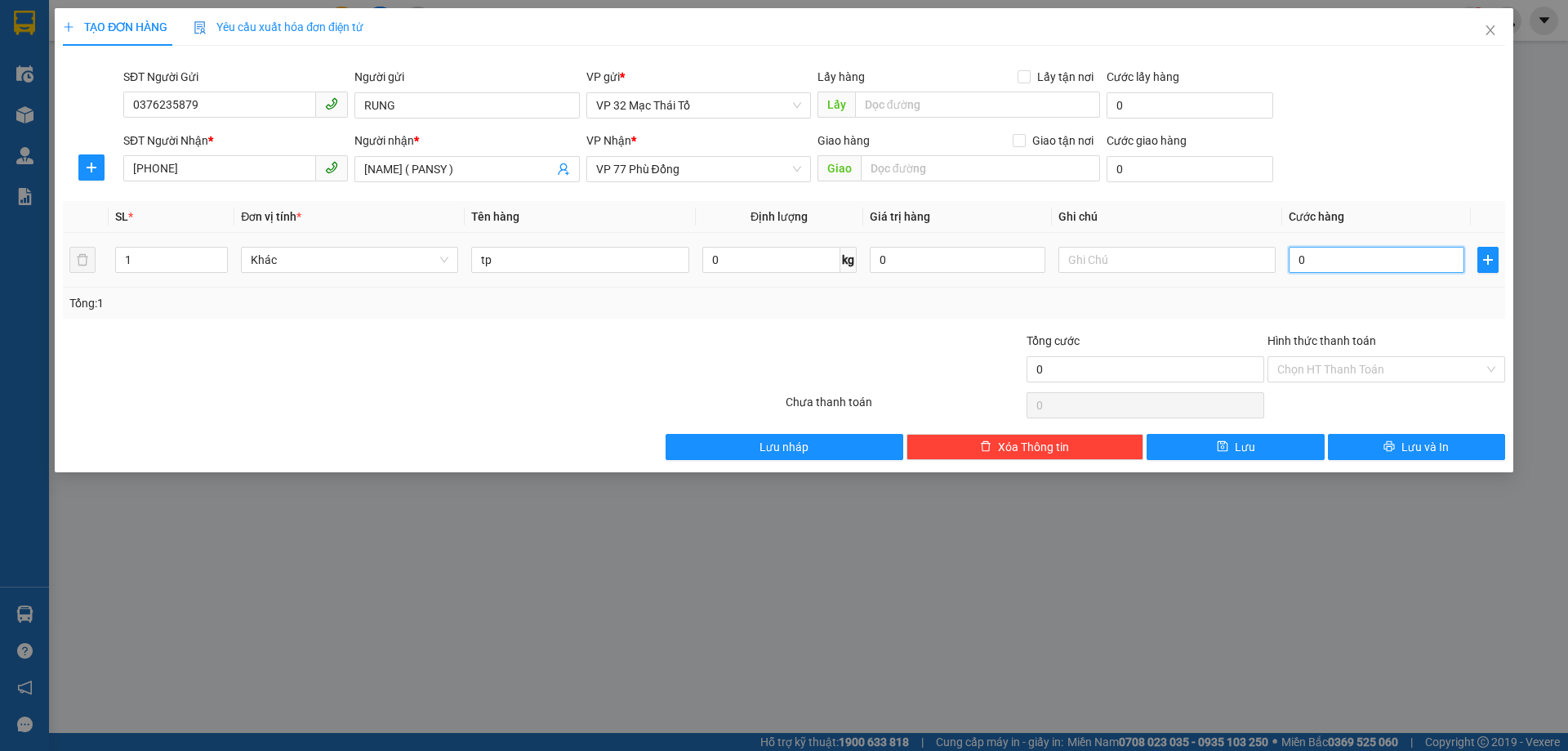 click on "0" at bounding box center (1376, 260) 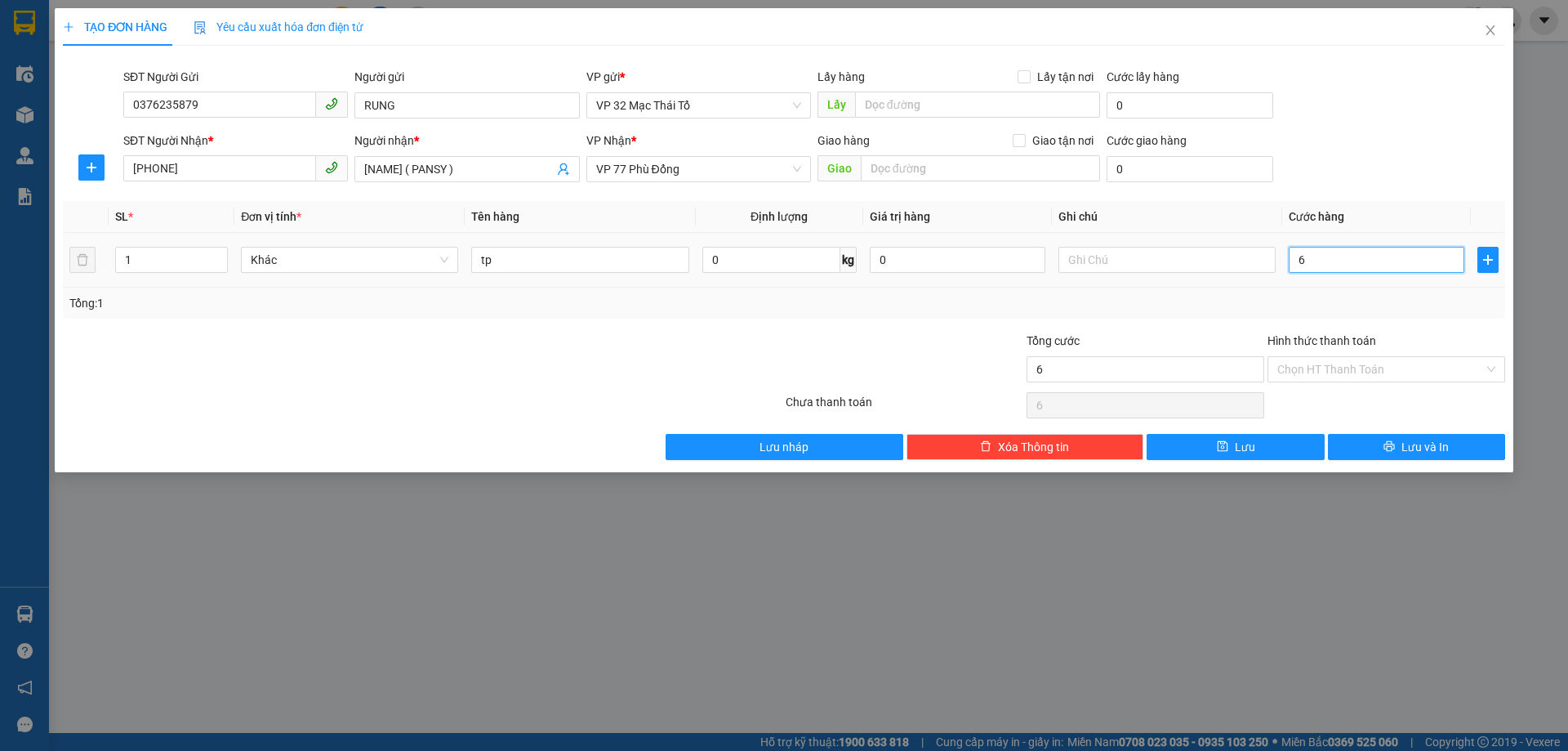 type on "60" 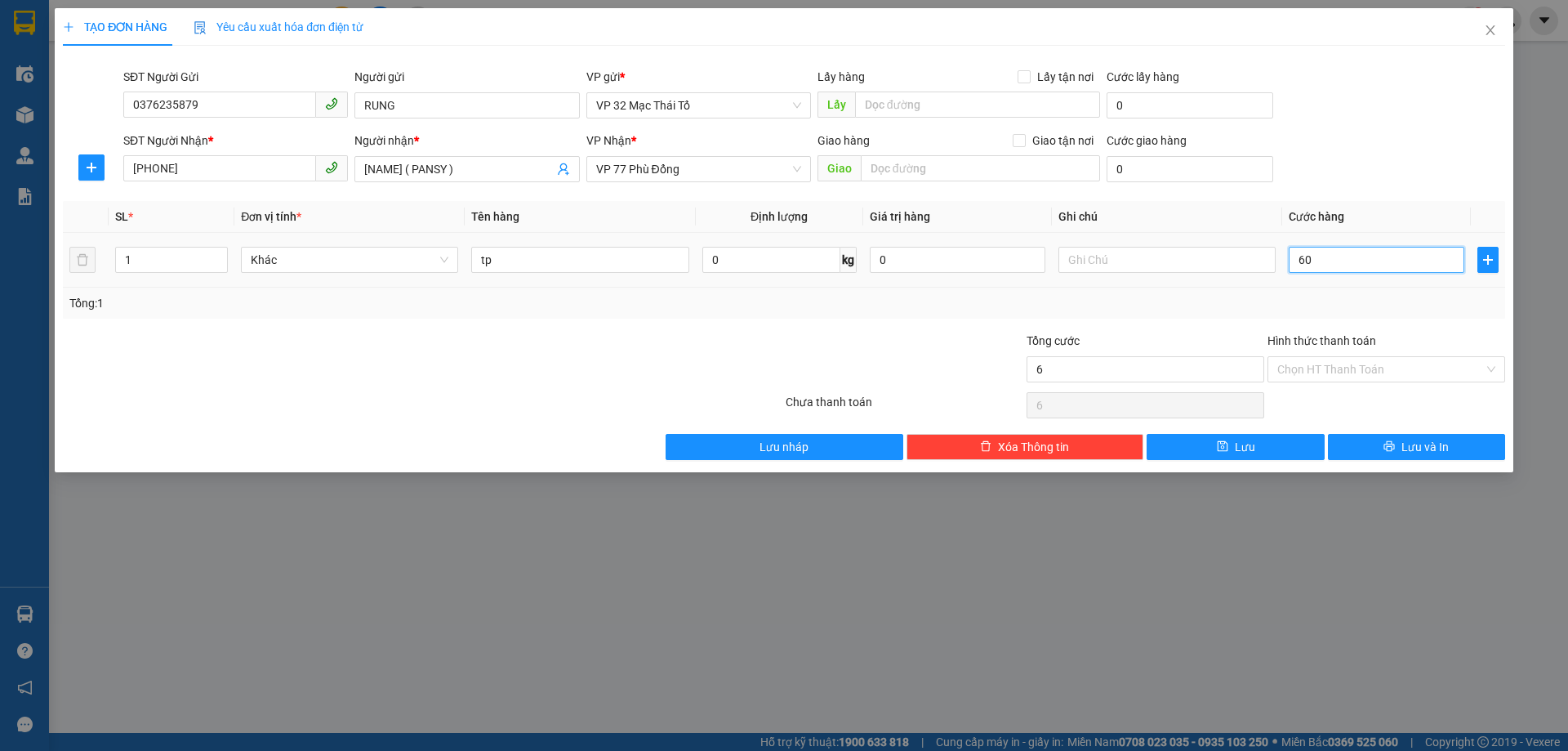 type on "60" 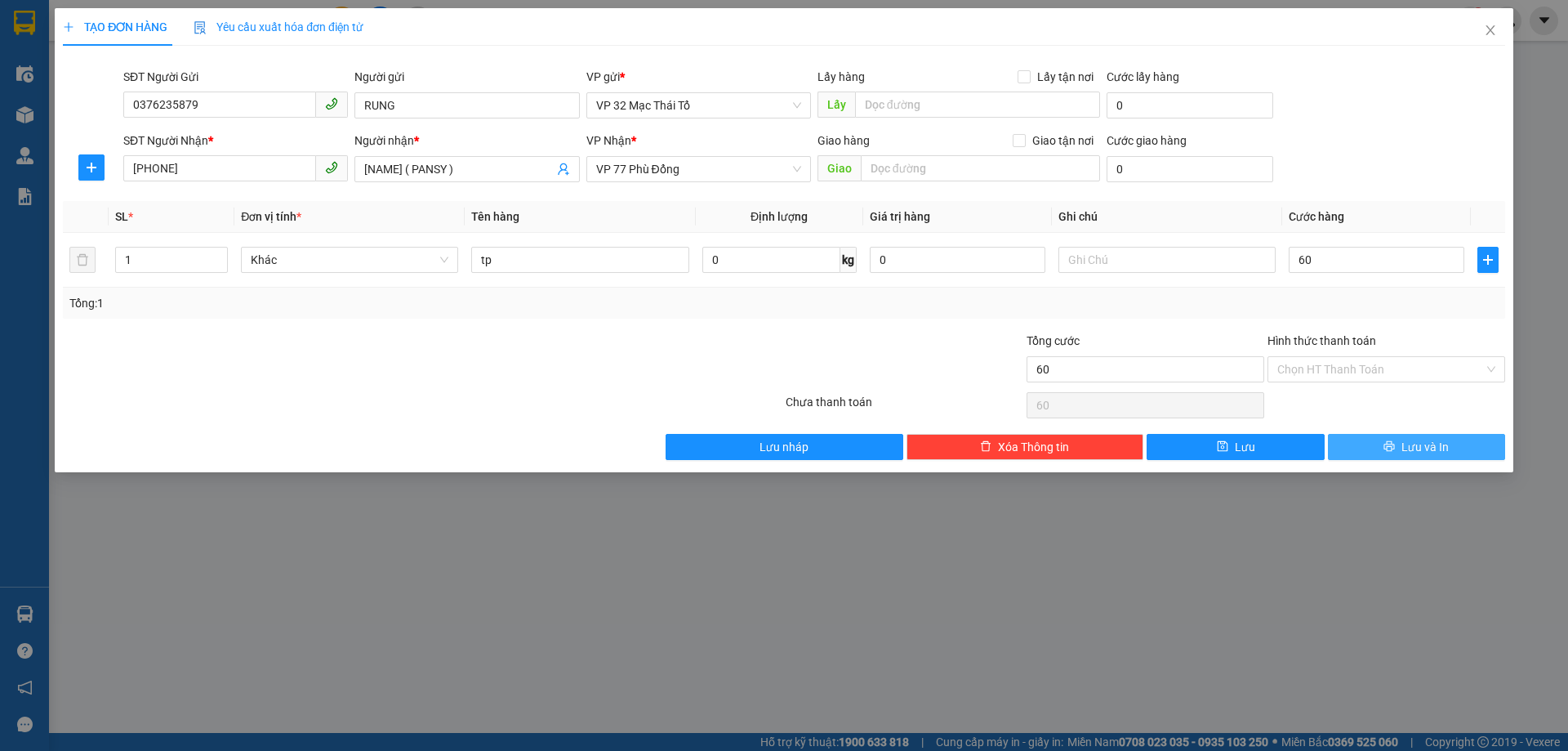 type on "60.000" 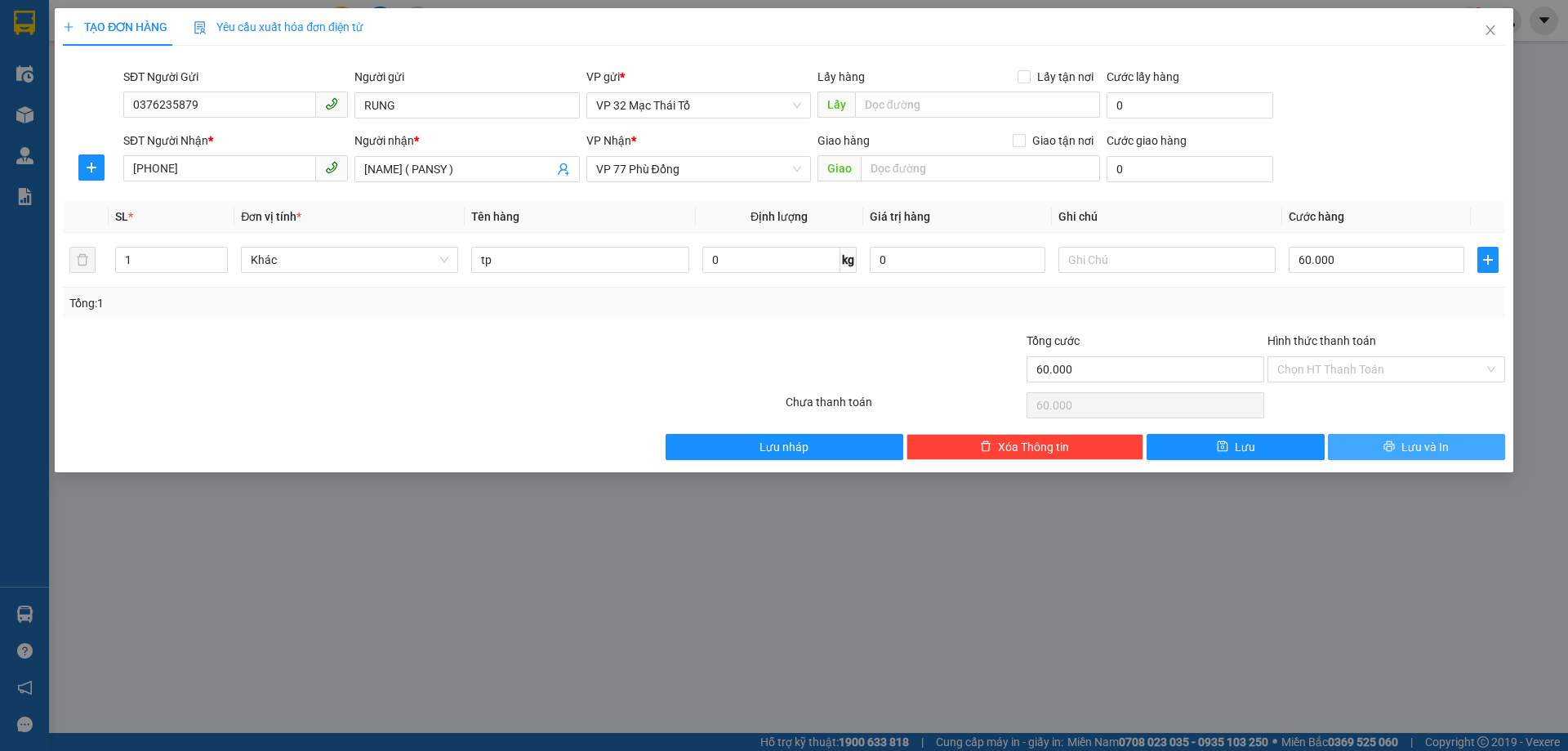 click on "Lưu và In" at bounding box center (1425, 447) 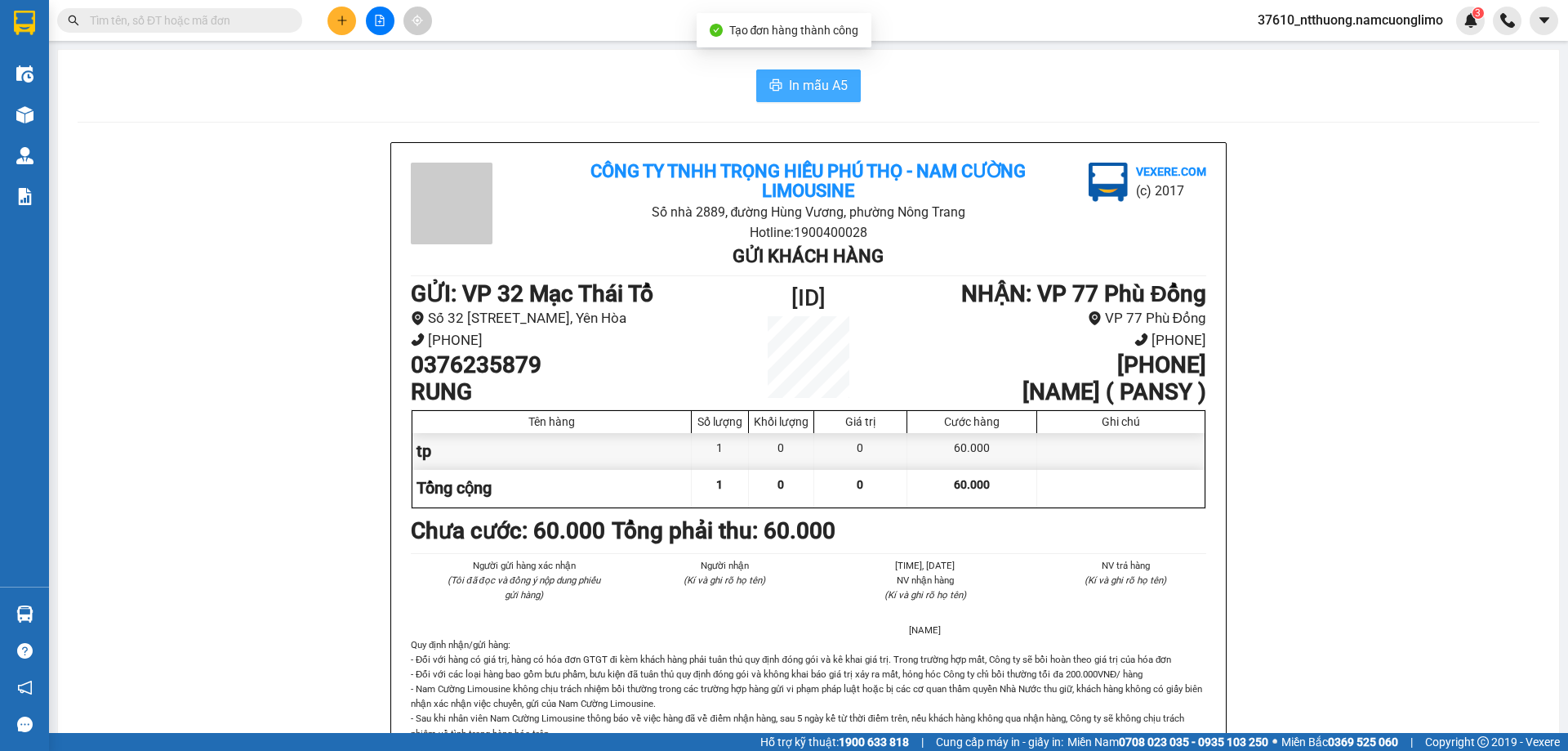click on "In mẫu A5" at bounding box center [818, 85] 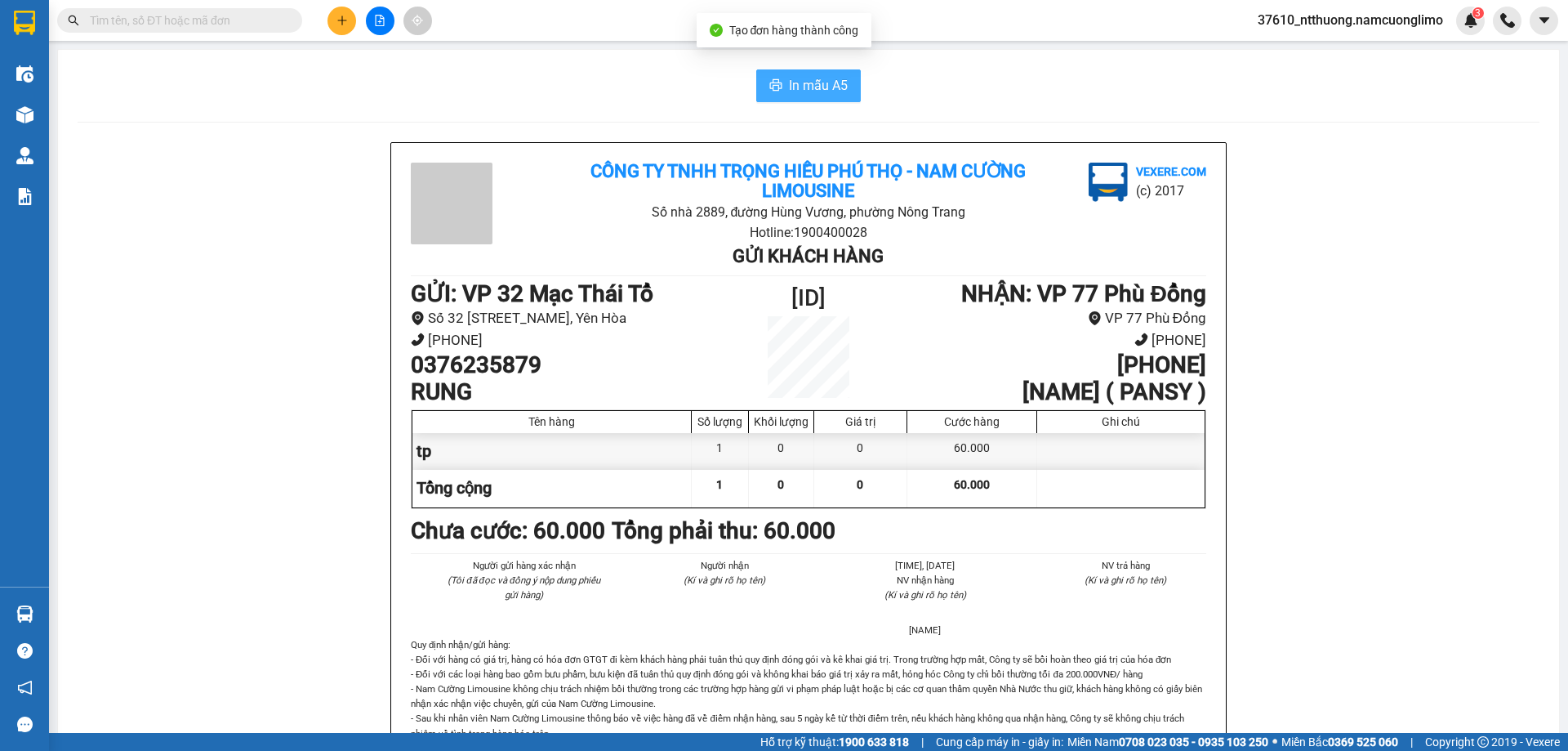 scroll, scrollTop: 0, scrollLeft: 0, axis: both 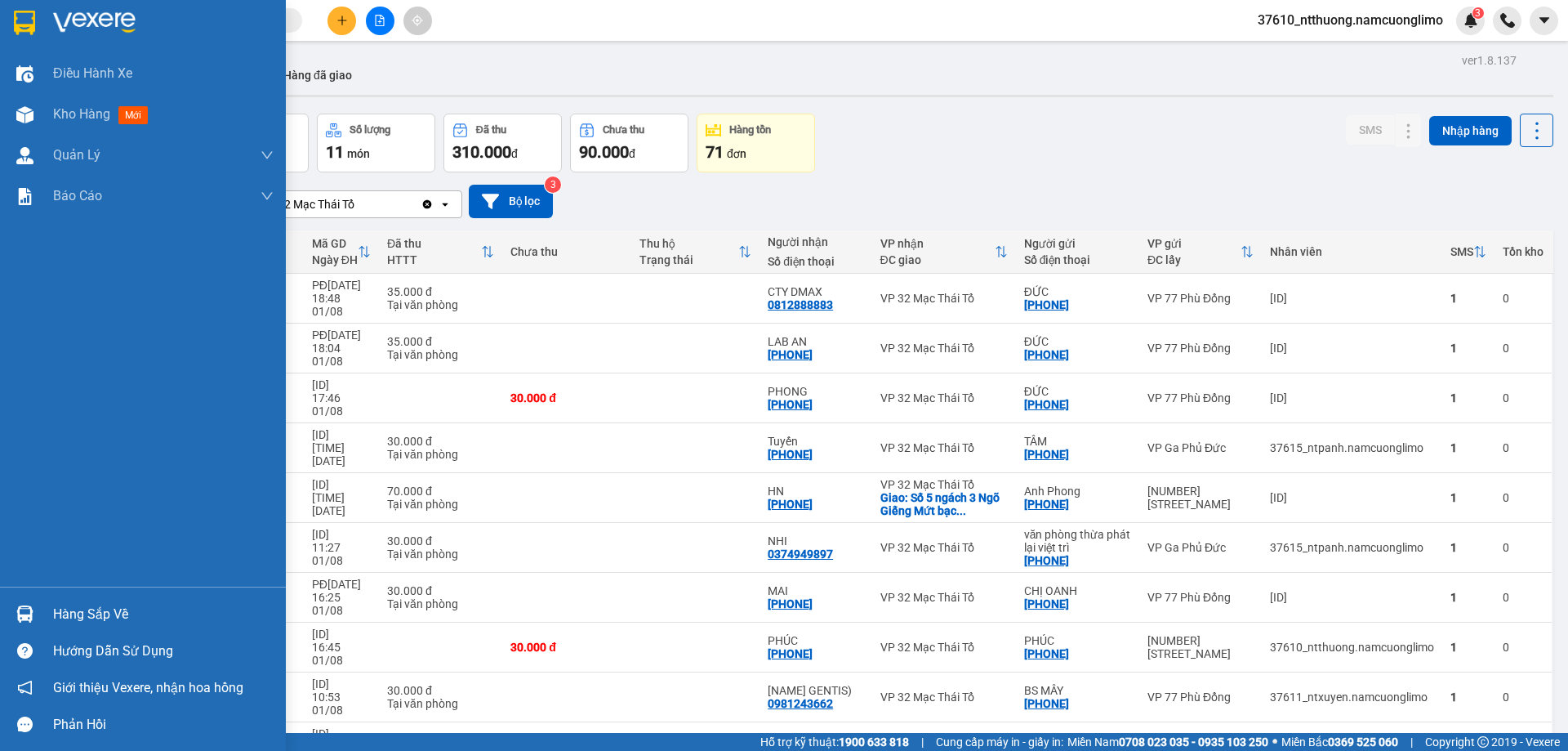 click on "Hàng sắp về" at bounding box center [163, 615] 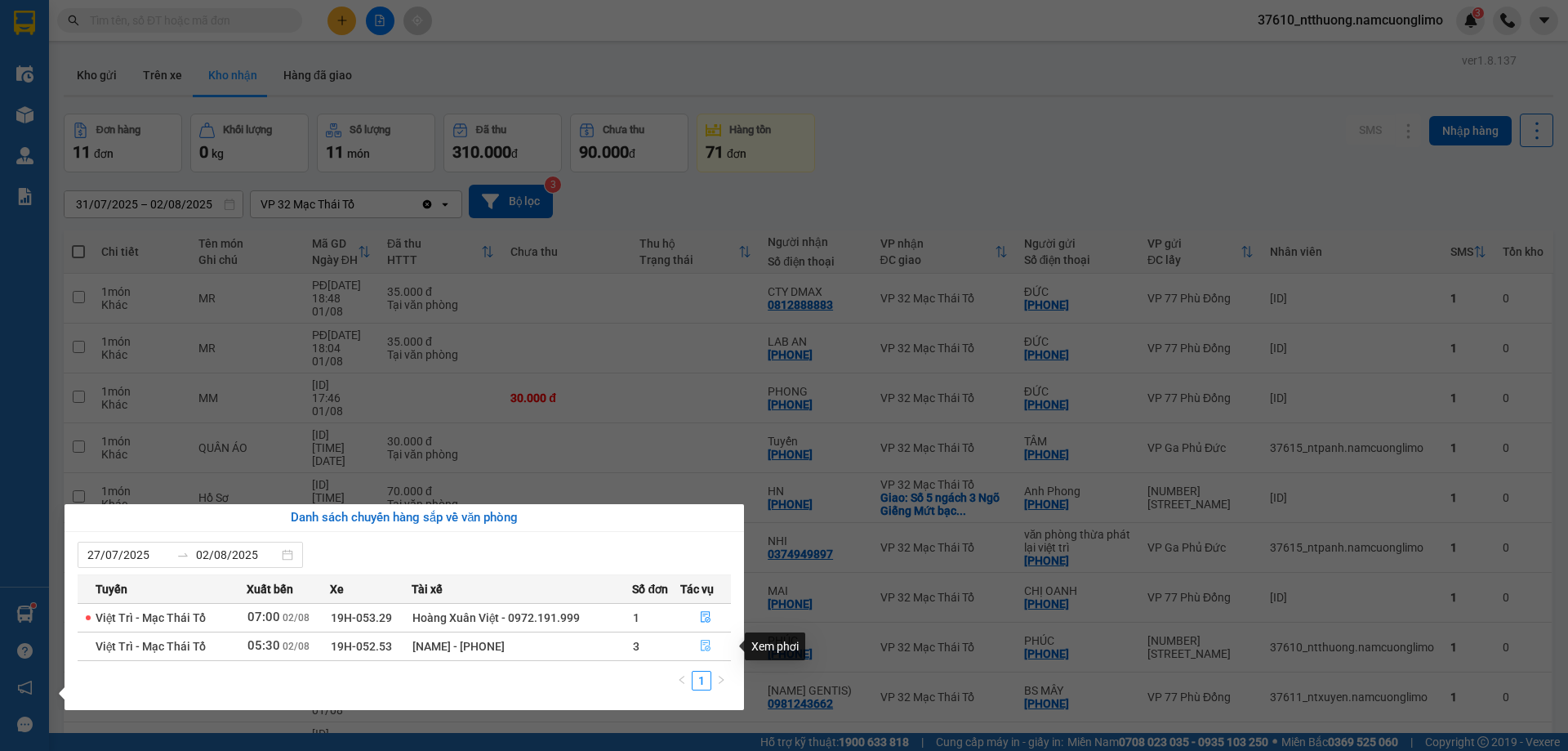 click at bounding box center [706, 646] 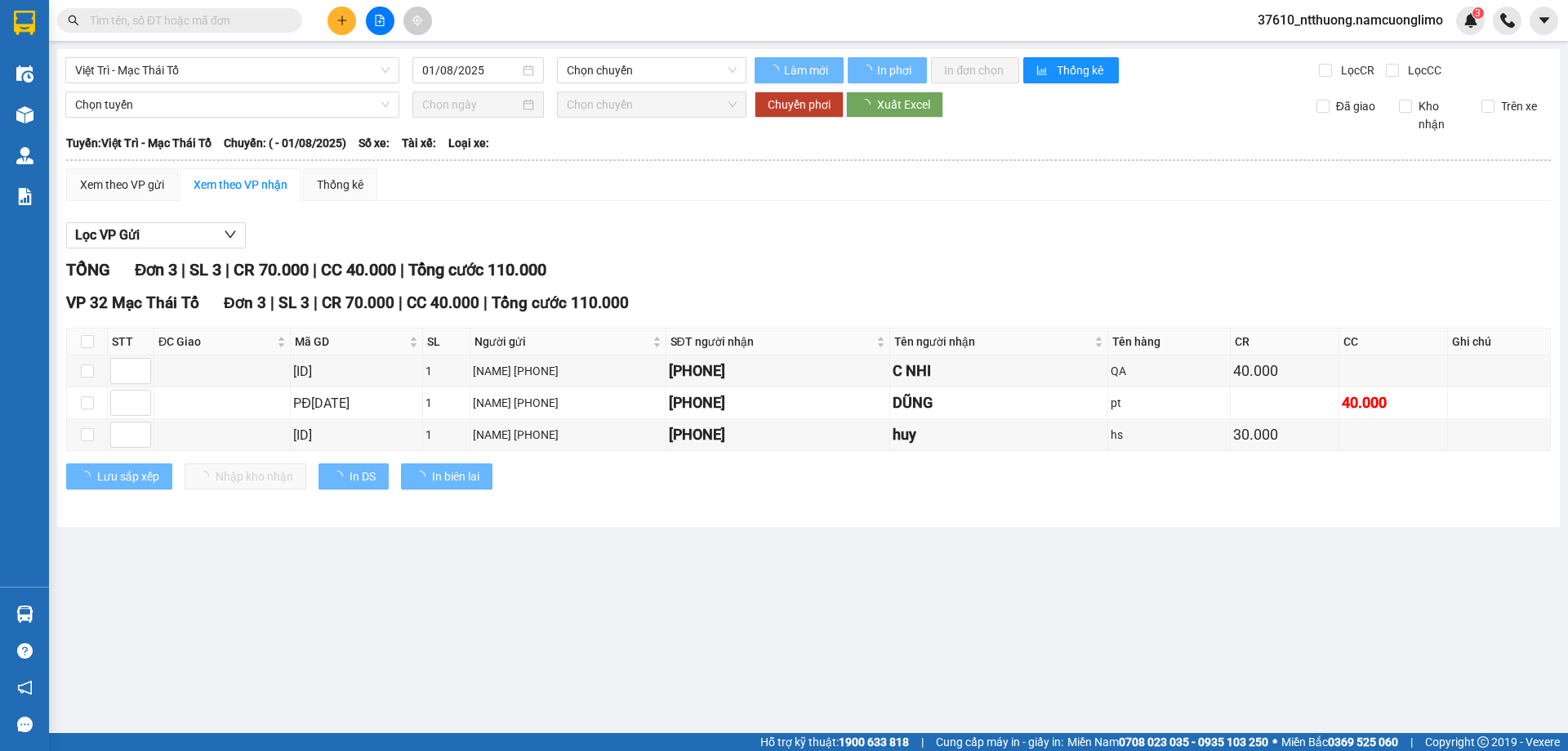 type on "02/08/2025" 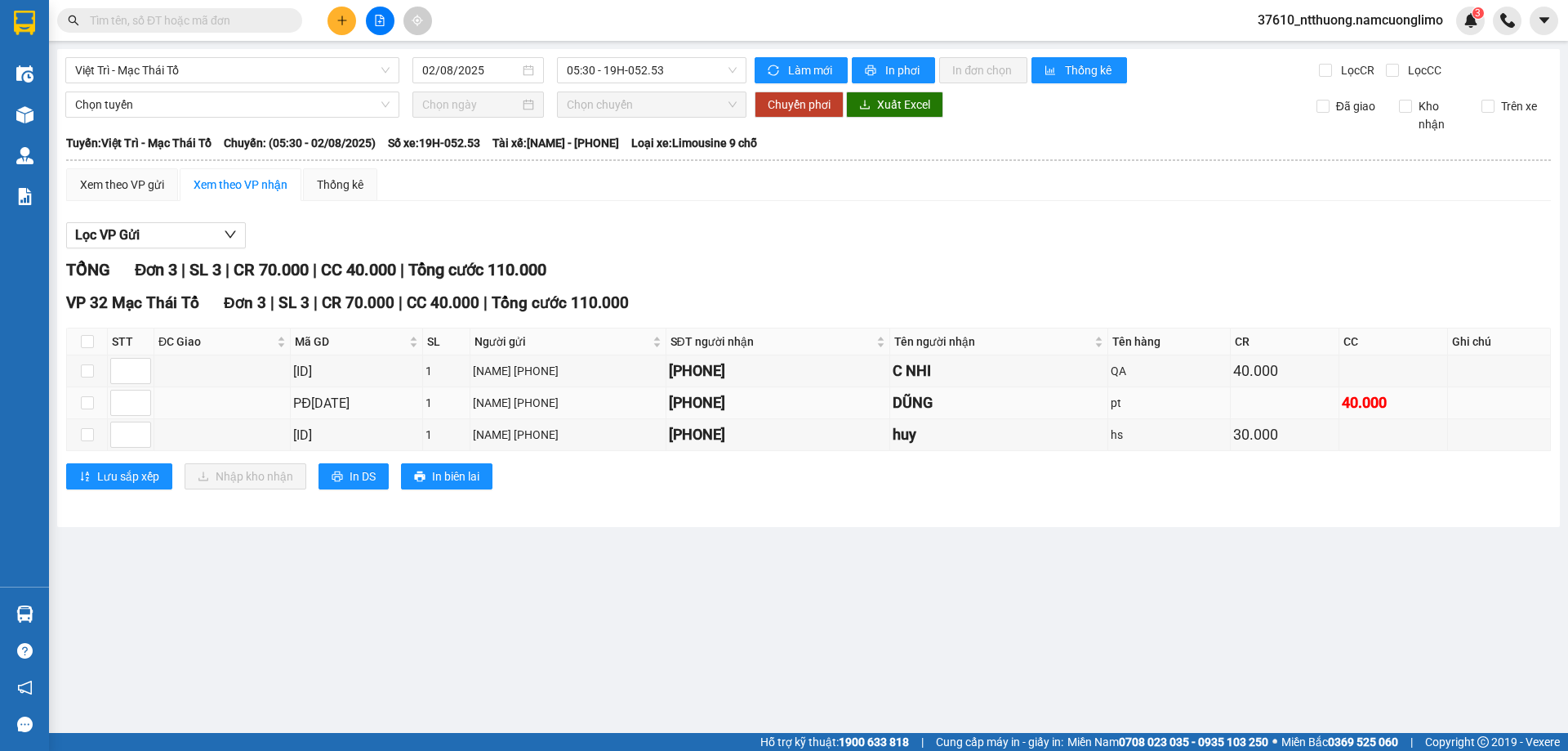 click on "[NAME] [PHONE]" at bounding box center [568, 403] 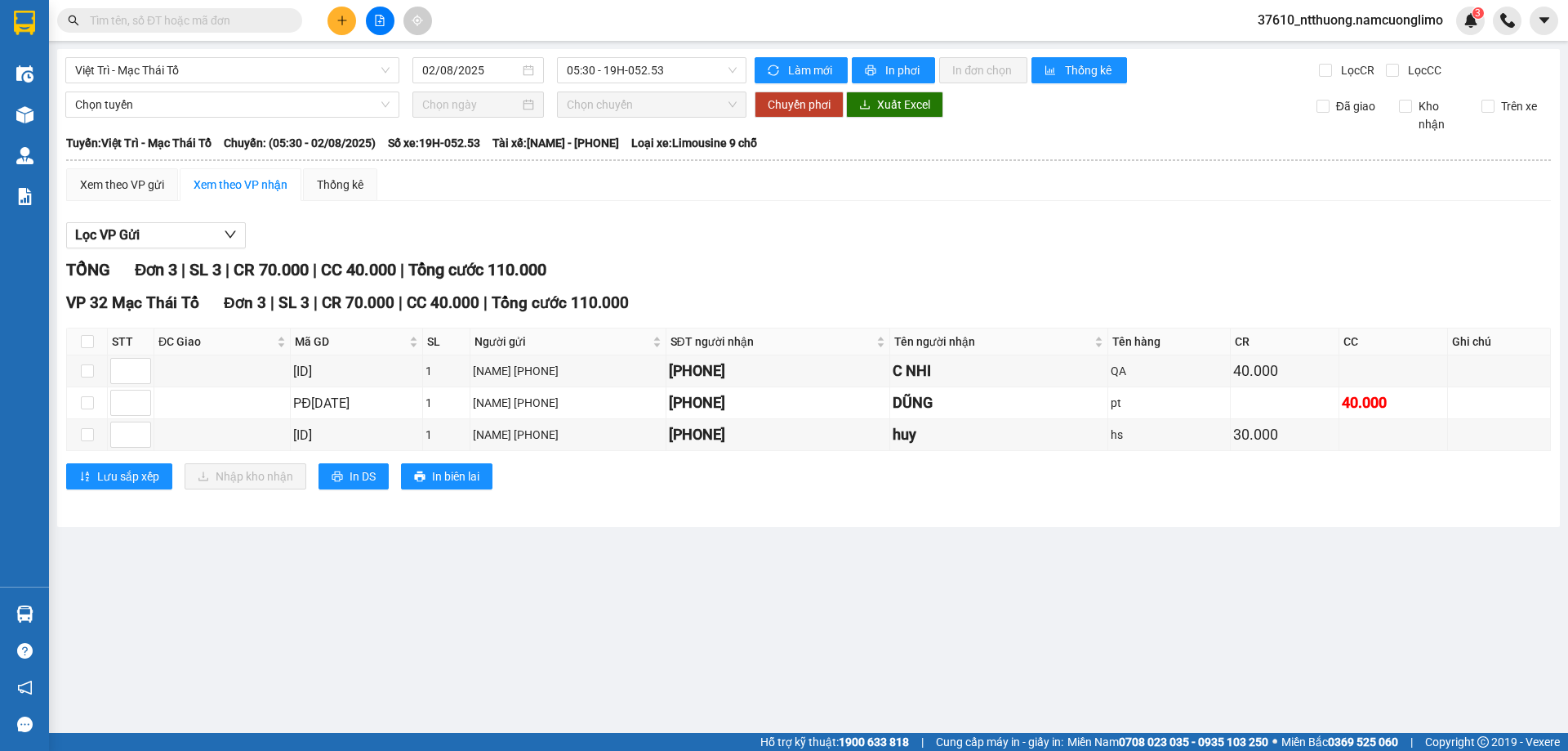 click on "Lọc VP Gửi" at bounding box center [808, 235] 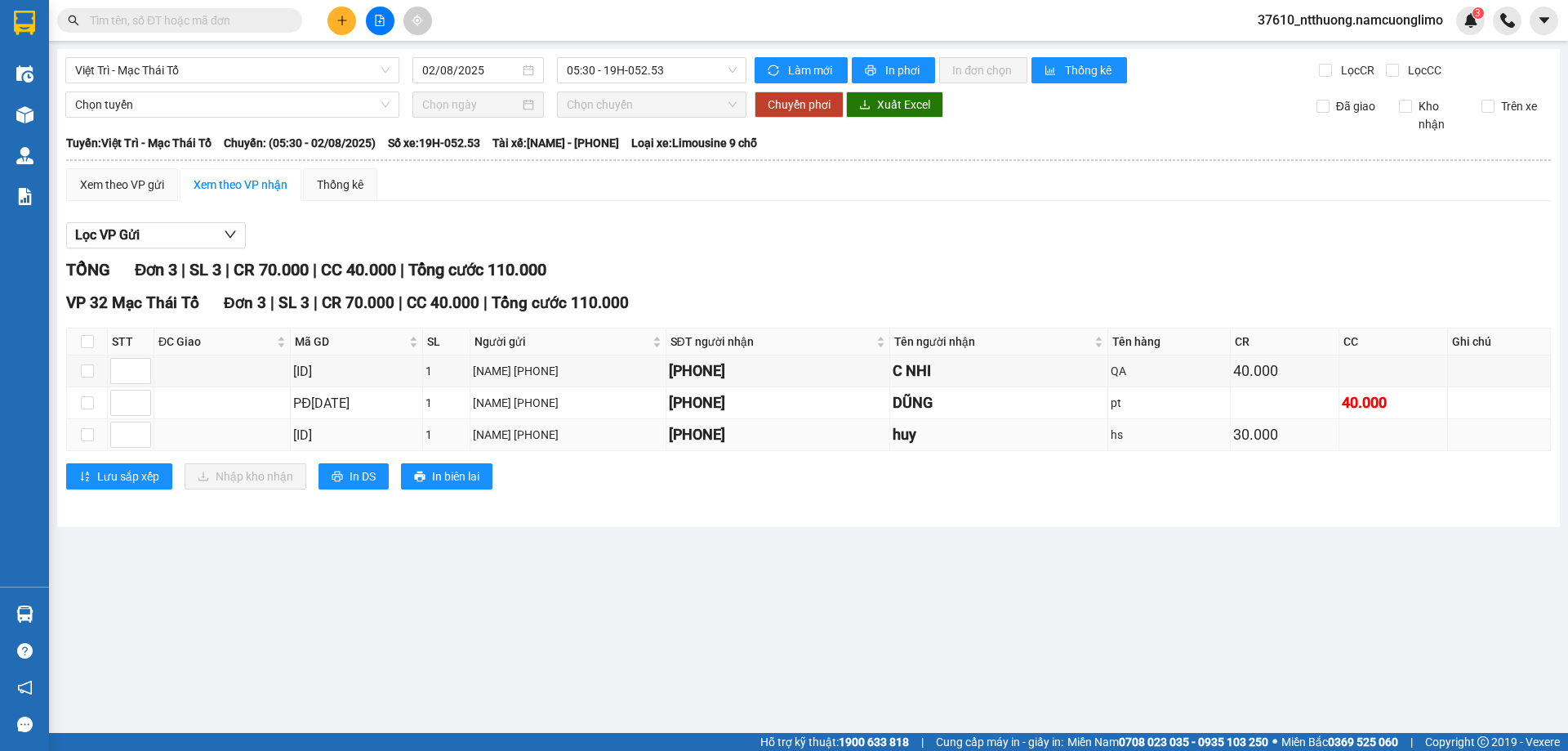 click on "[NAME] [PHONE]" at bounding box center (568, 435) 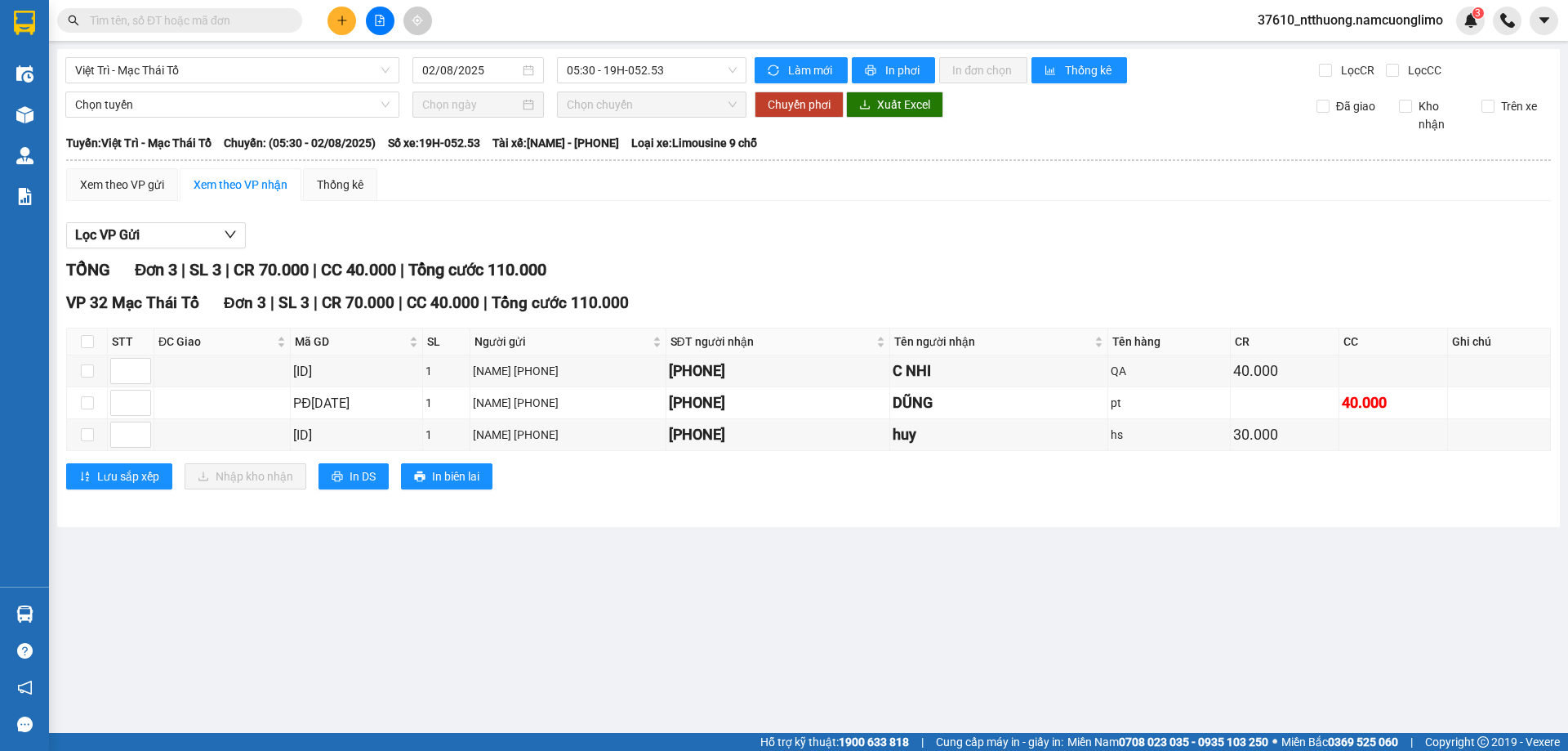 click at bounding box center (808, 248) 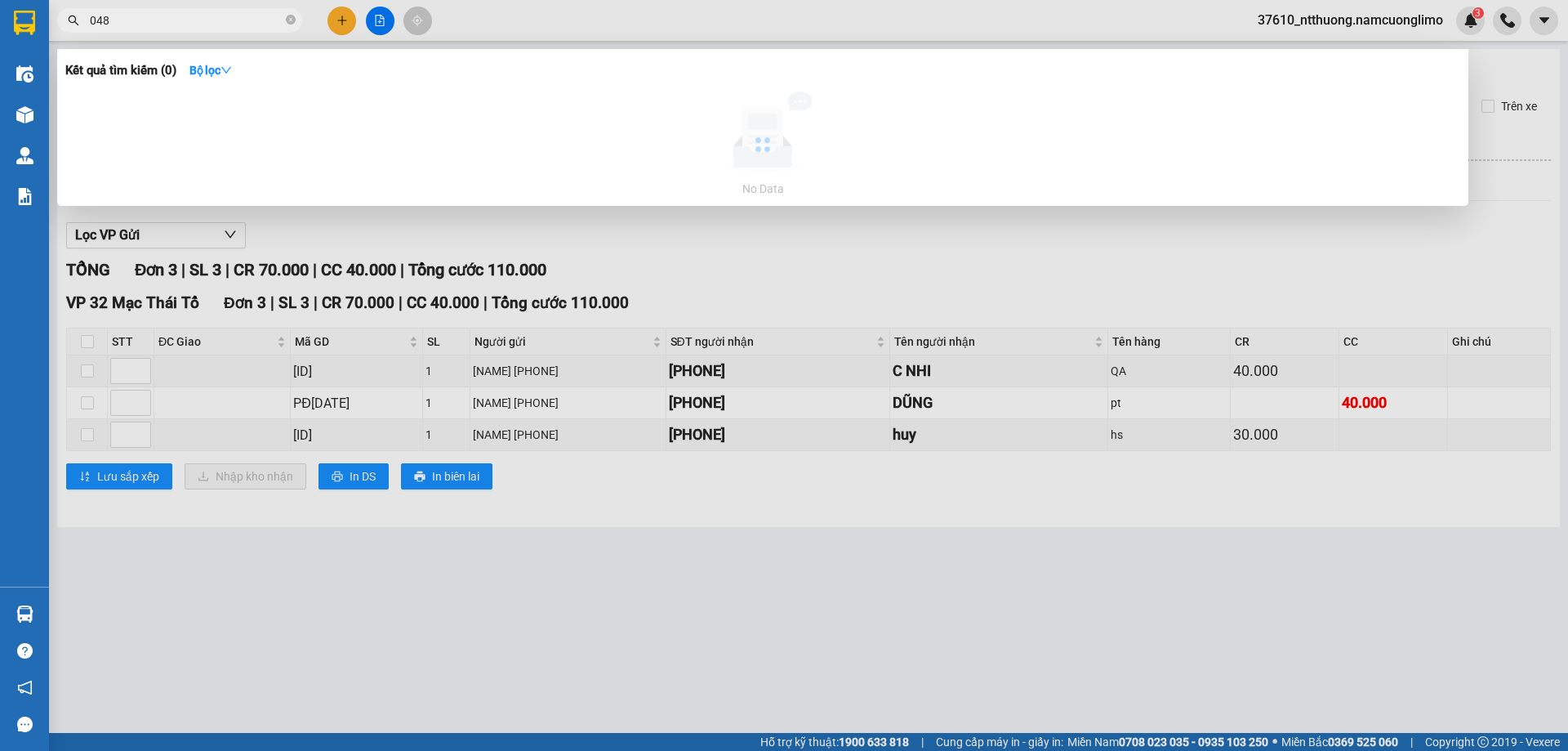 type on "0483" 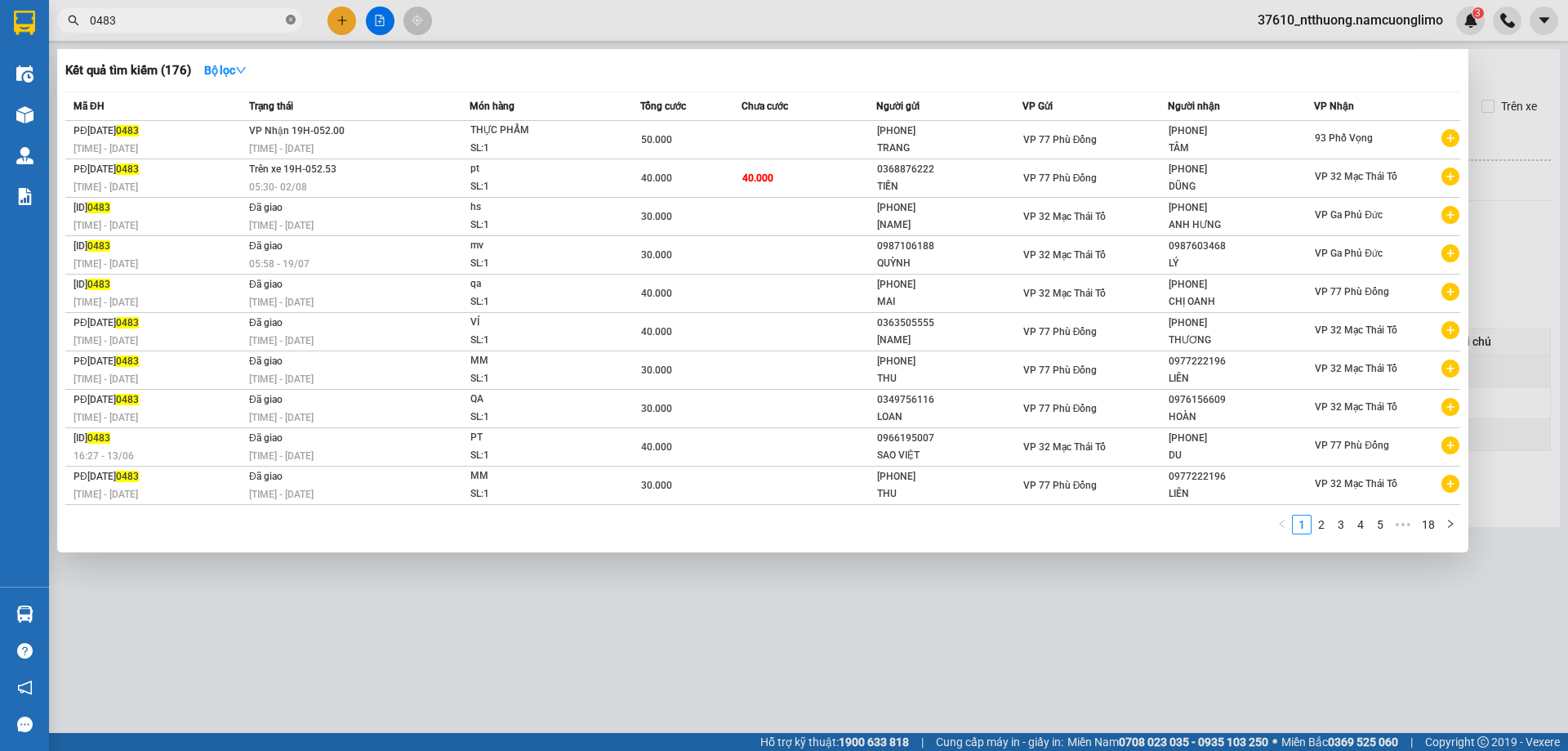 click 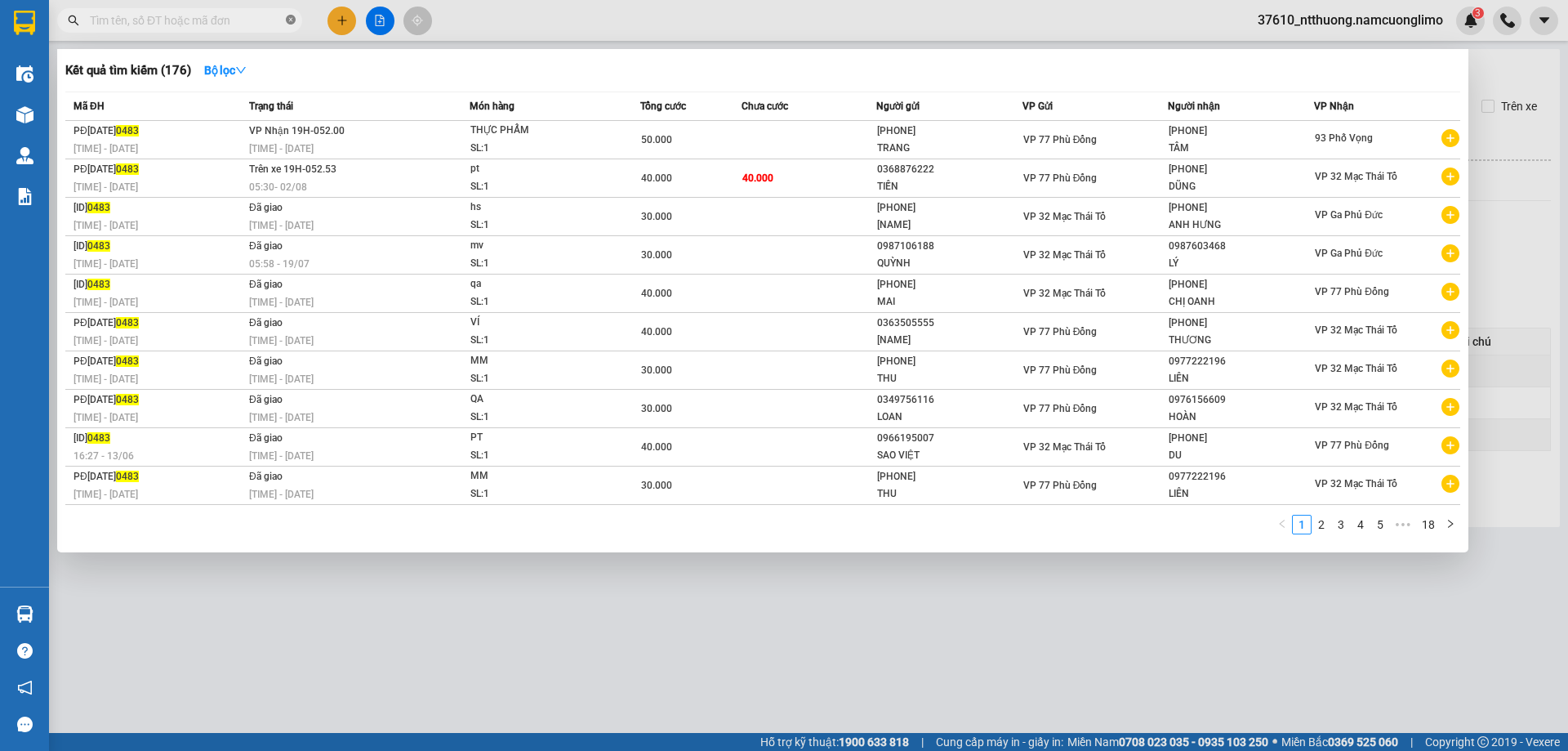 click at bounding box center [291, 20] 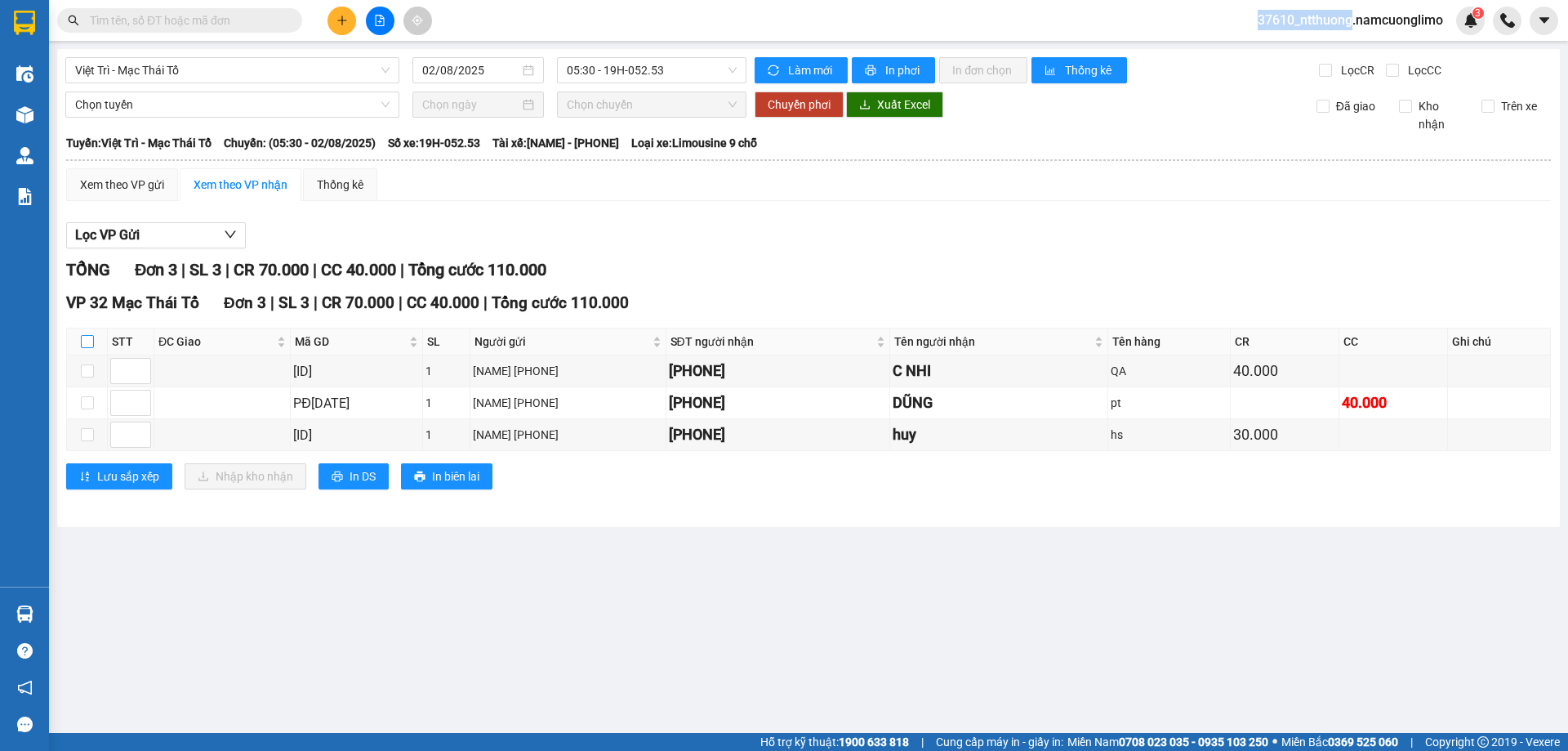 click at bounding box center (87, 342) 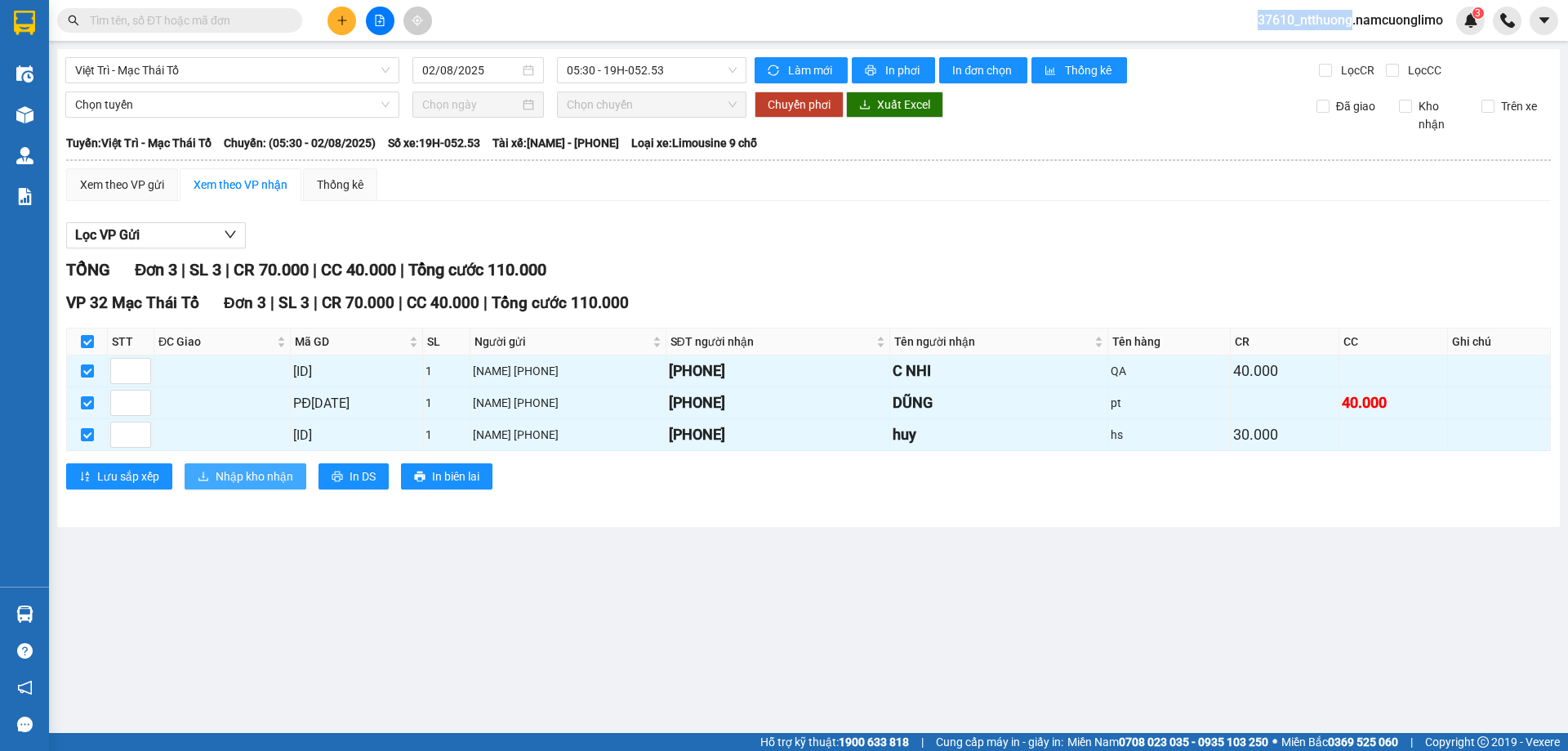 click on "Nhập kho nhận" at bounding box center (254, 476) 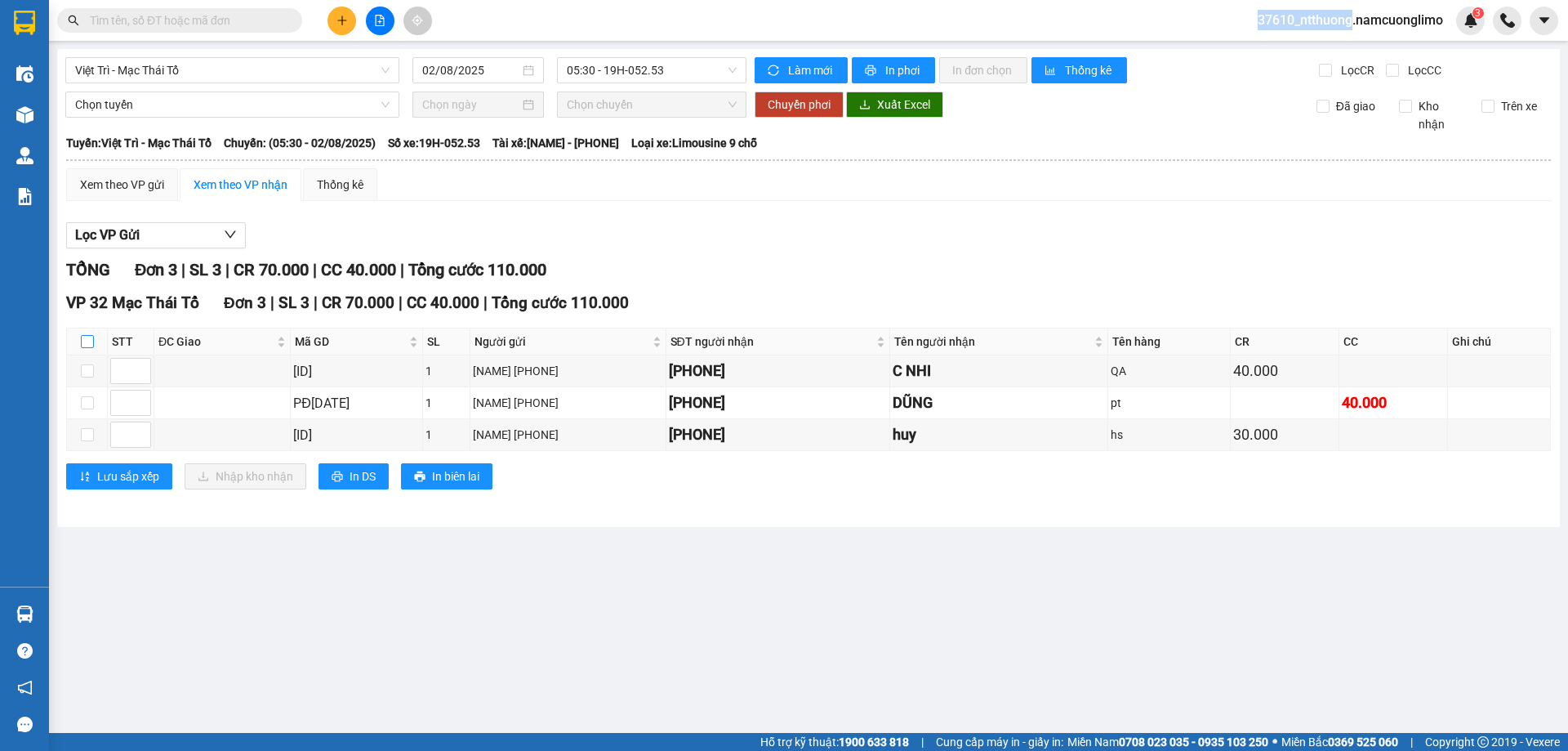 click at bounding box center [87, 342] 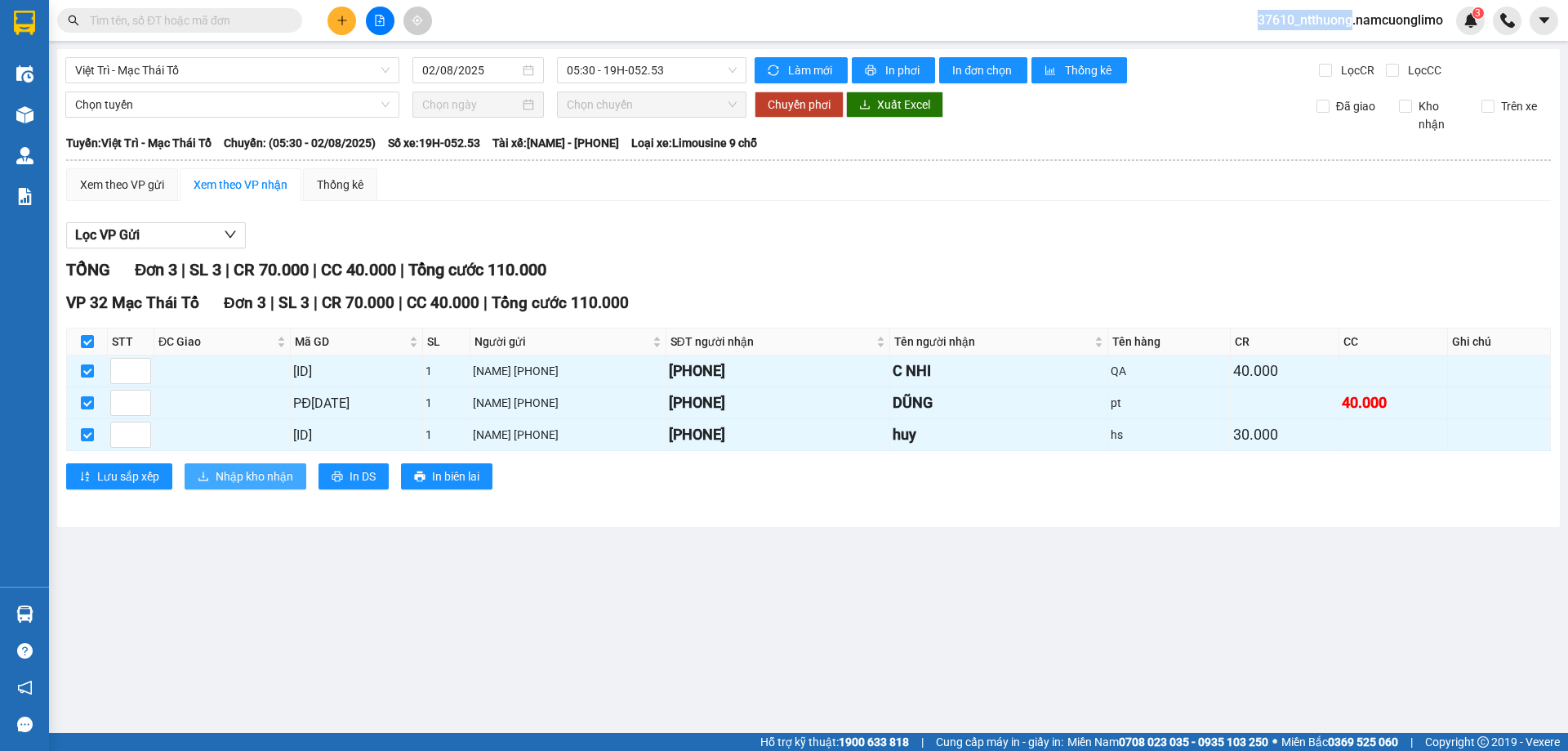 click on "Nhập kho nhận" at bounding box center (254, 476) 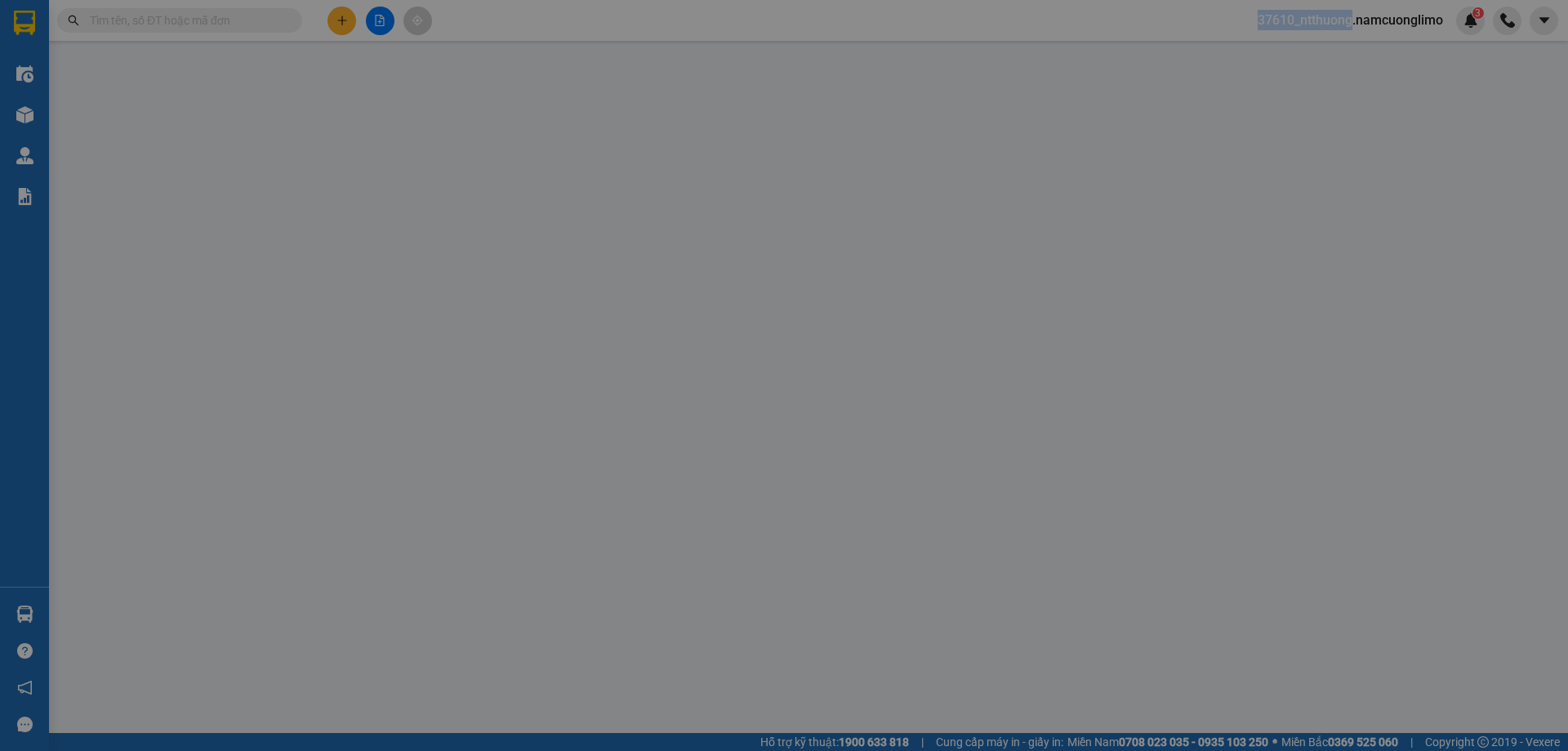 click on "XÁC NHẬN SỐ HÀNG NHẬP VÀO KHO NHẬN STT Tên hàng SL ĐVT Loại hàng Ghi chú Tổng SL Tổng cước CR CC Thu hộ Mã GD Số ĐT Người gửi Số ĐT Người nhận 1 hs 1 Khác 1 30.000 30.000 [ID] [PHONE] [NAME] 0916860028 huy 2 QA 1 Khác 1 40.000 40.000 [ID] [PHONE] A DŨNG VT [PHONE] C NHI 3 pt 1 Khác 1 40.000 40.000 [ID] [PHONE] TIẾN [PHONE] DŨNG Tổng cộng 3 110.000 70.000 40.000 3 Quay lại Nhập hàng kho nhận" at bounding box center (784, 375) 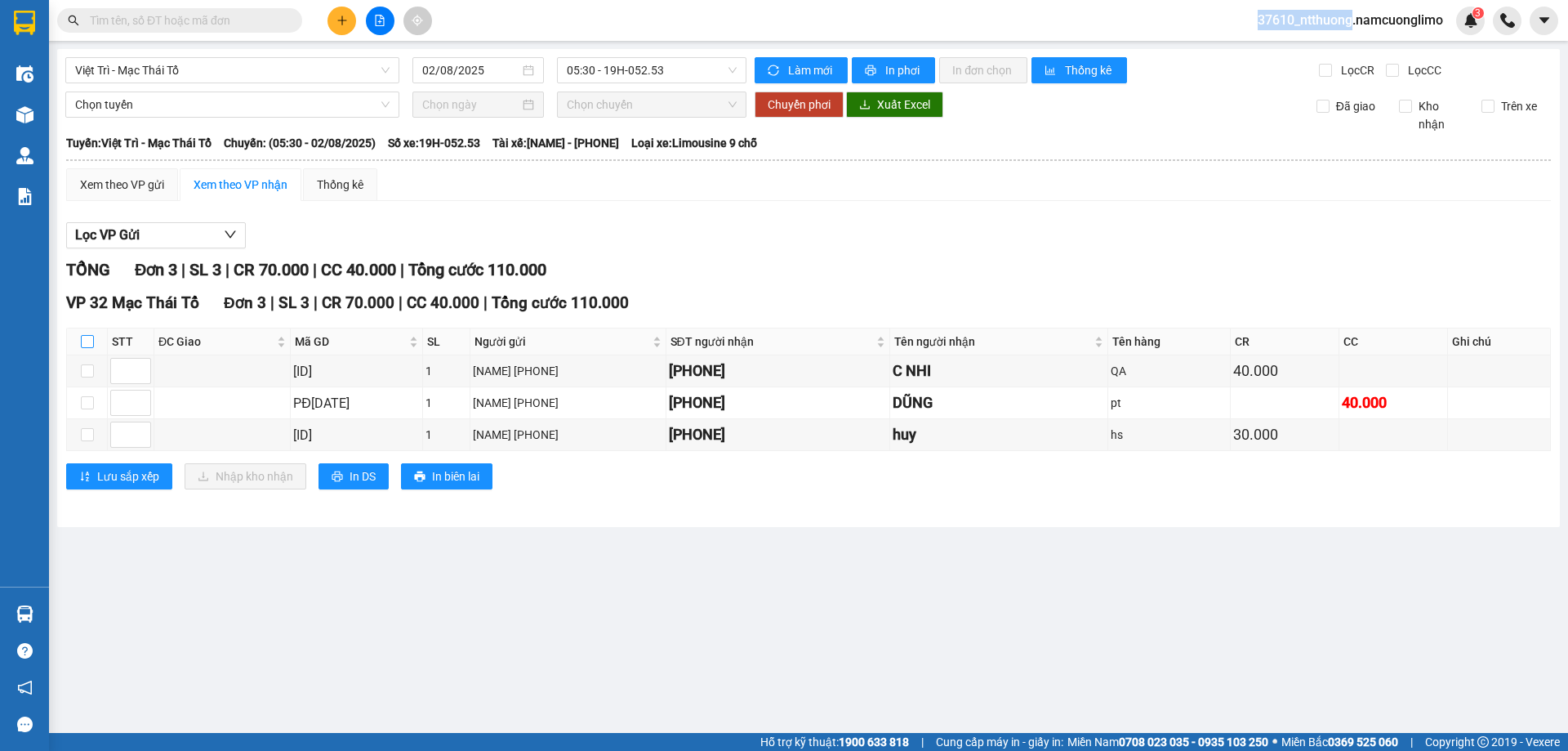 click at bounding box center [87, 342] 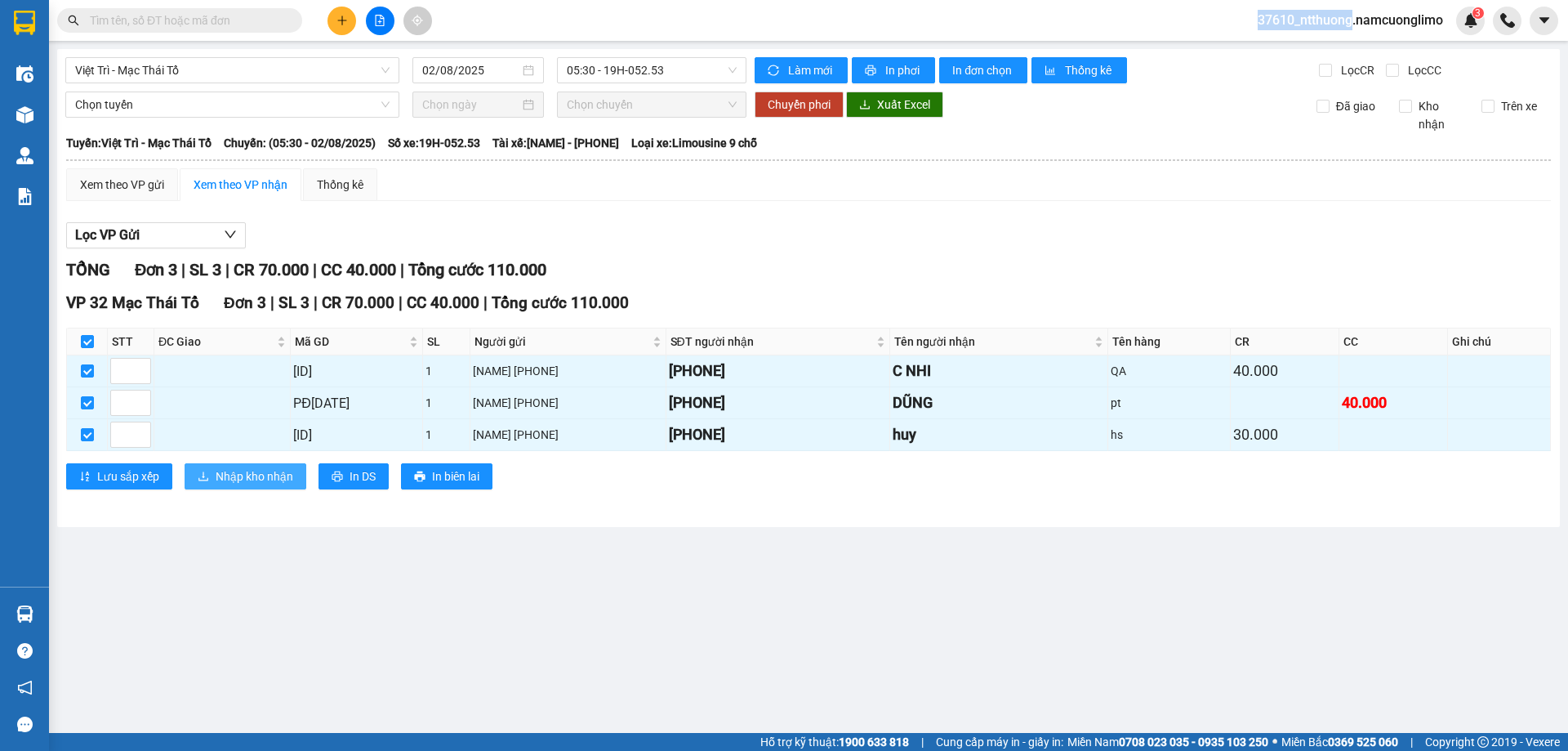 click on "Nhập kho nhận" at bounding box center (254, 476) 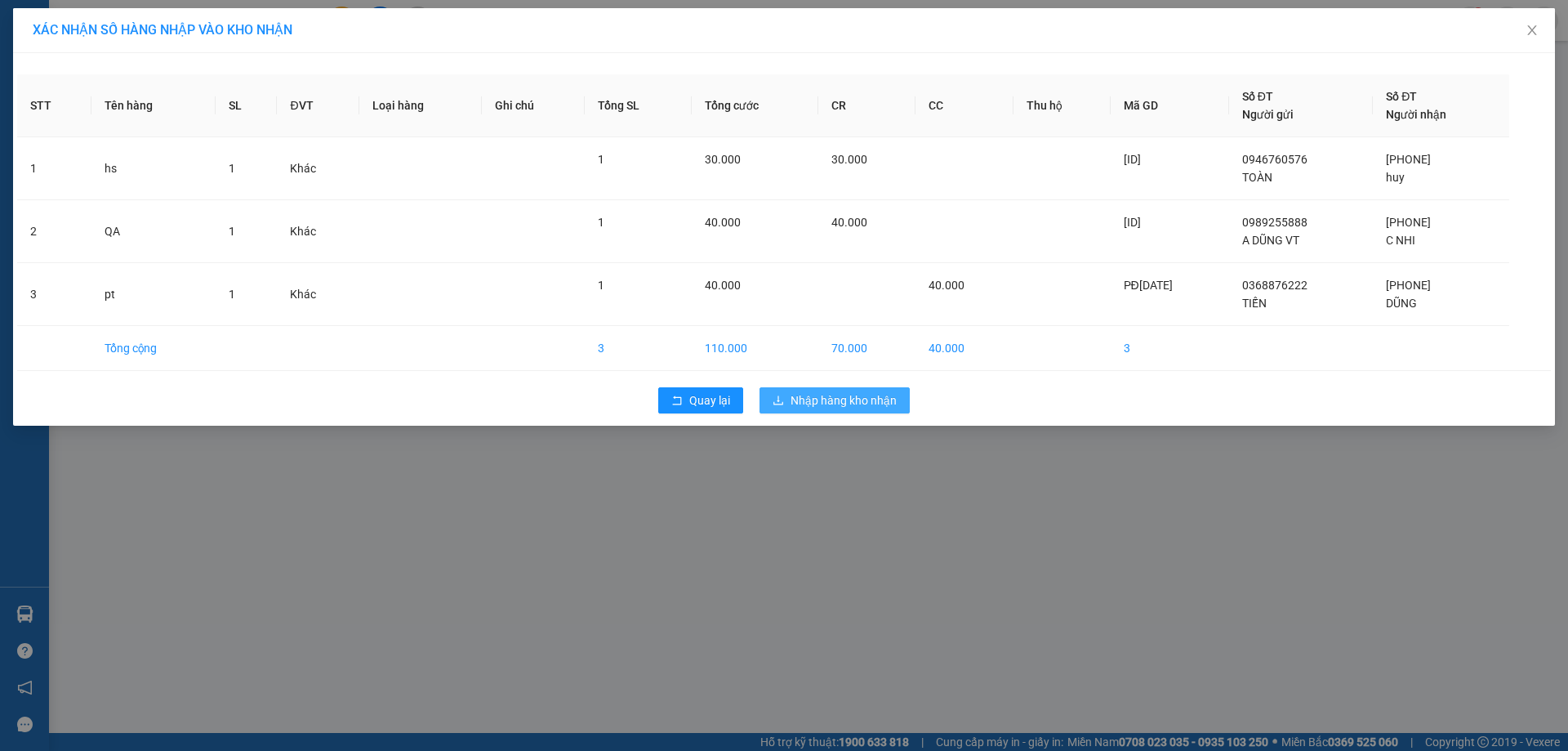 click on "Nhập hàng kho nhận" at bounding box center [844, 400] 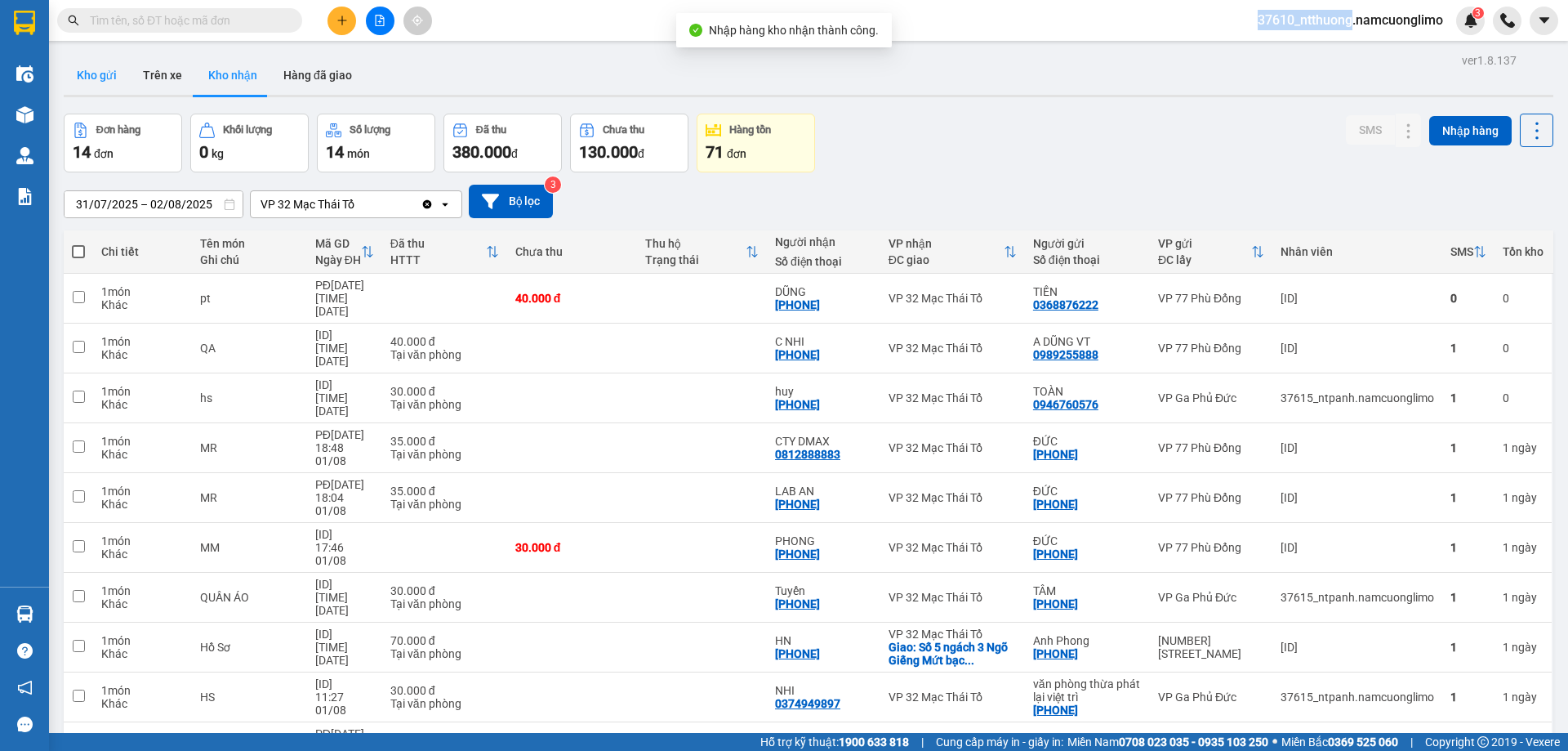 click on "Kho gửi" at bounding box center [96, 75] 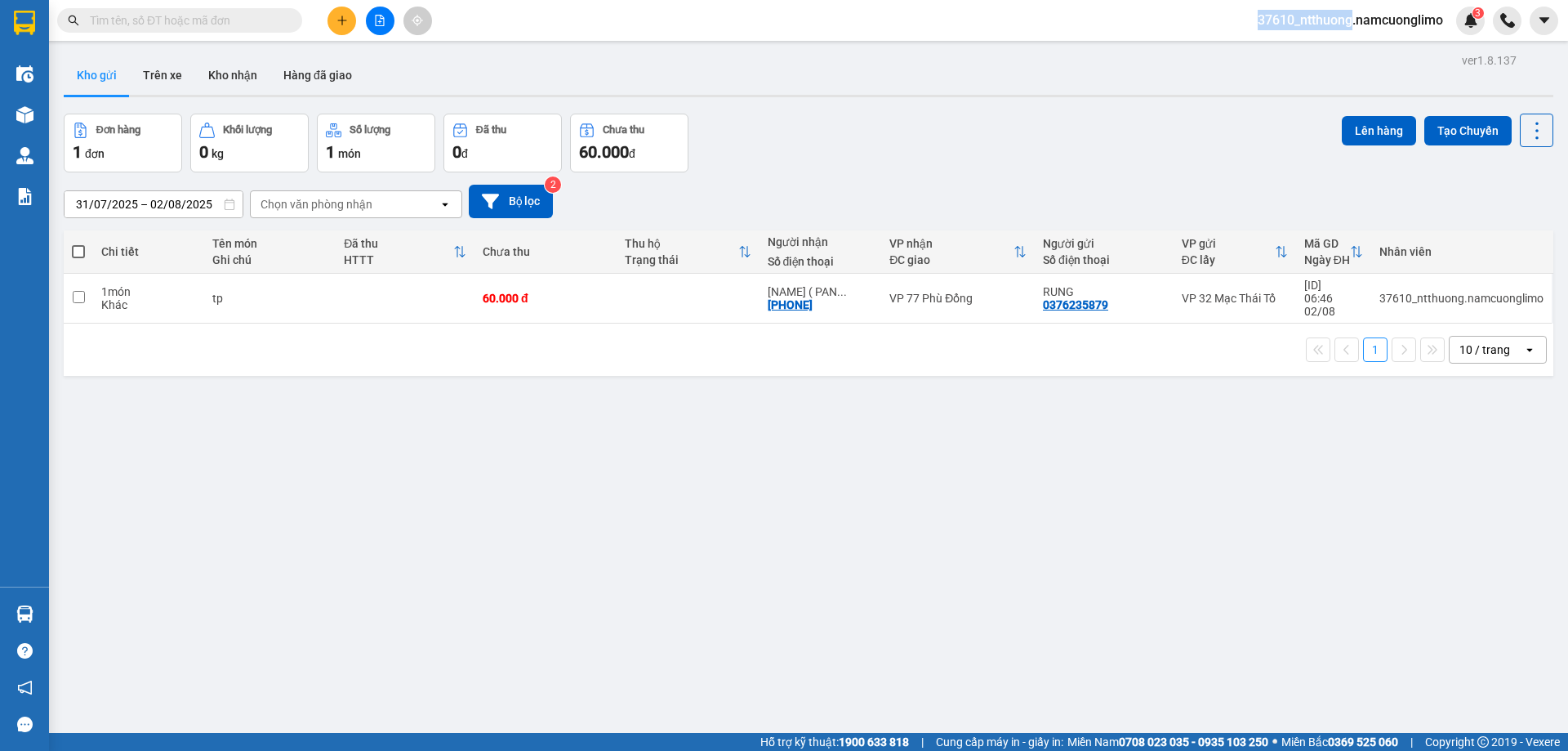 click at bounding box center [186, 20] 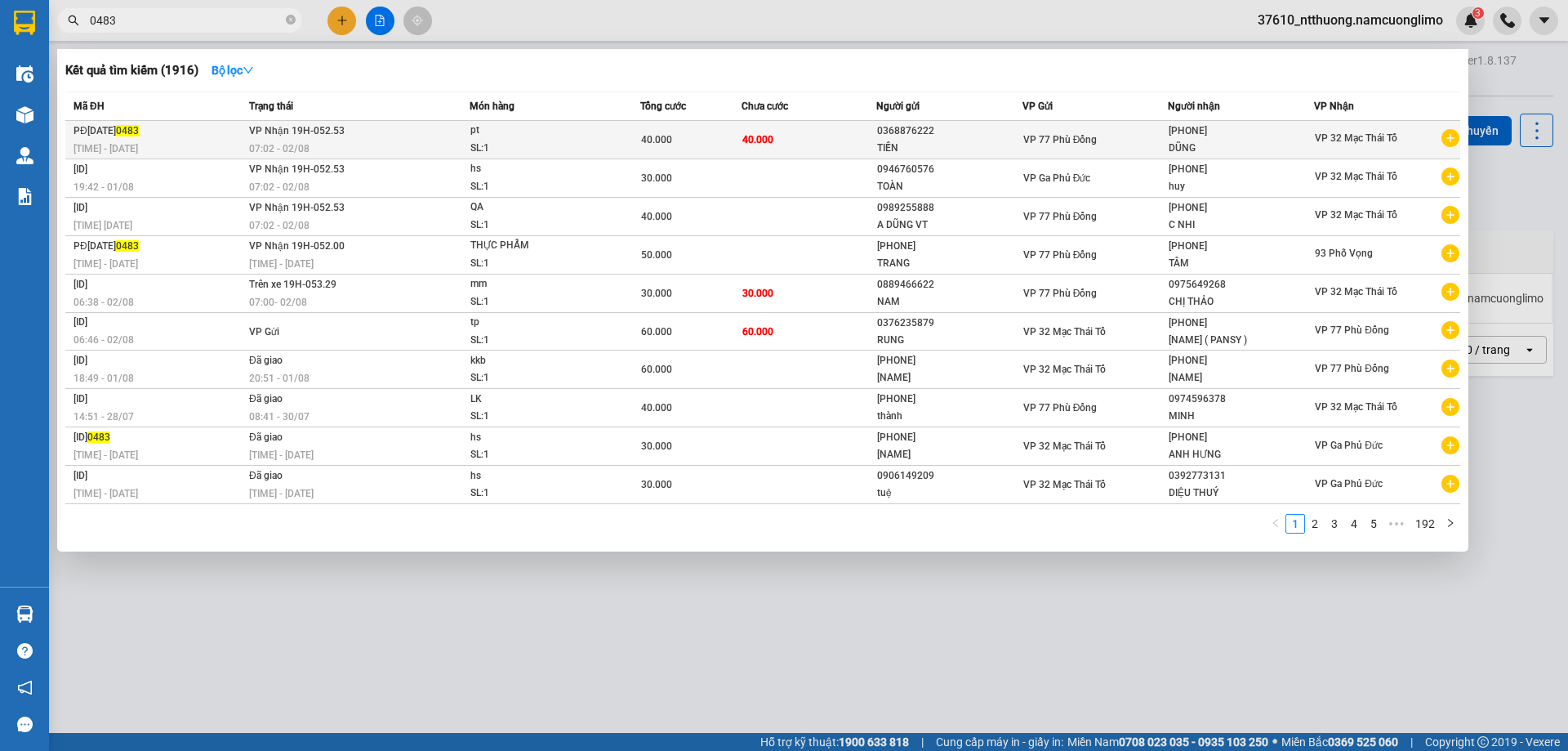 type on "0483" 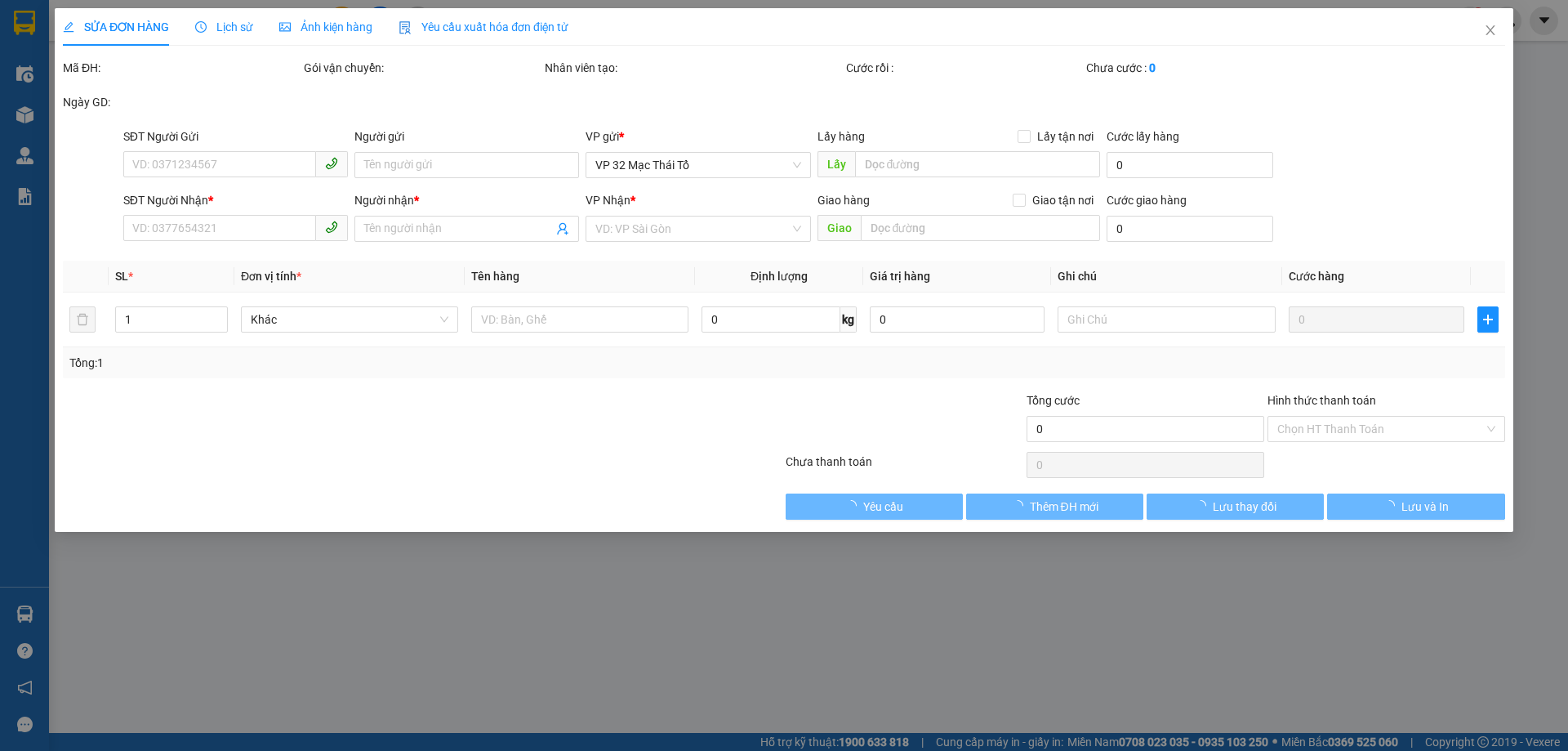 type on "0368876222" 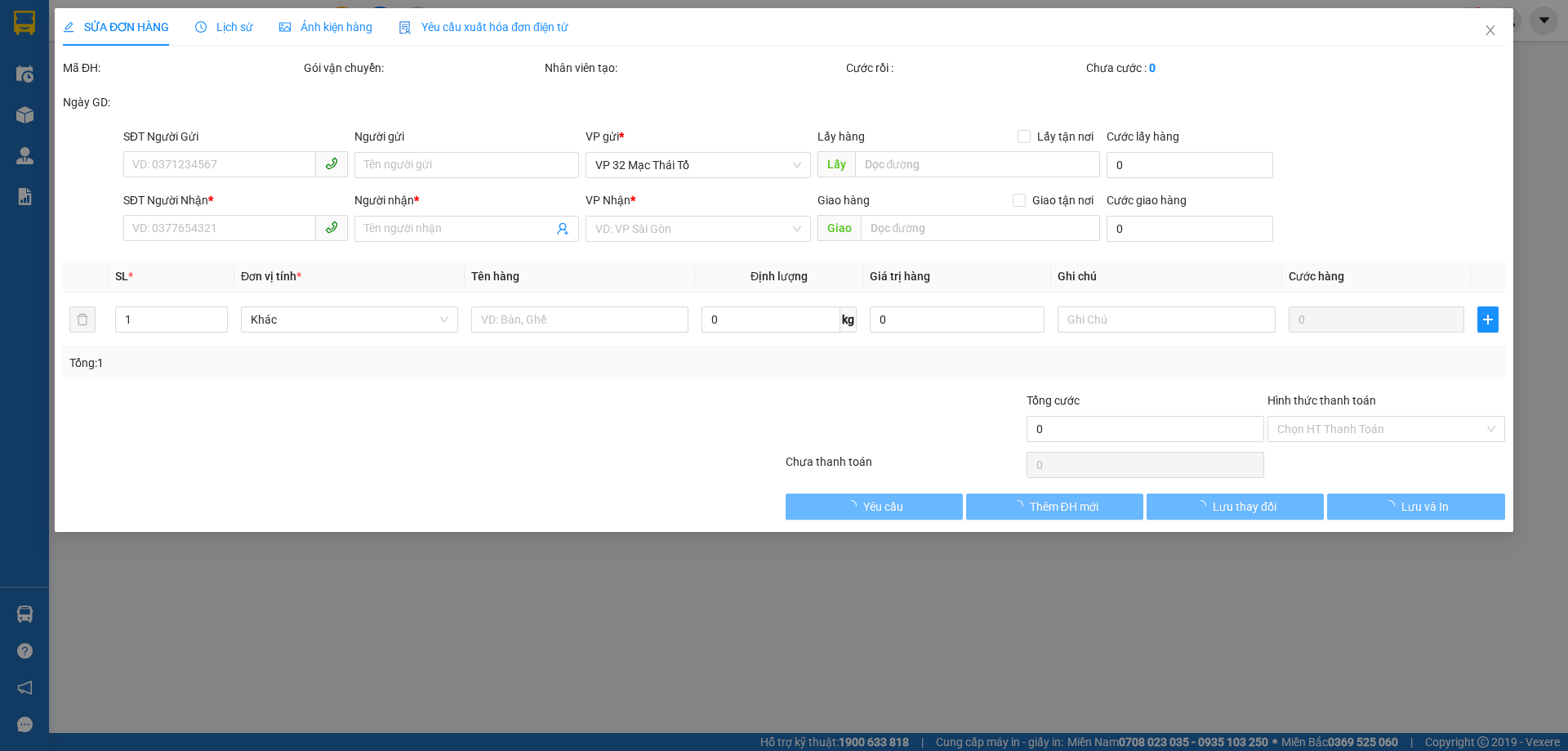 type on "TIẾN" 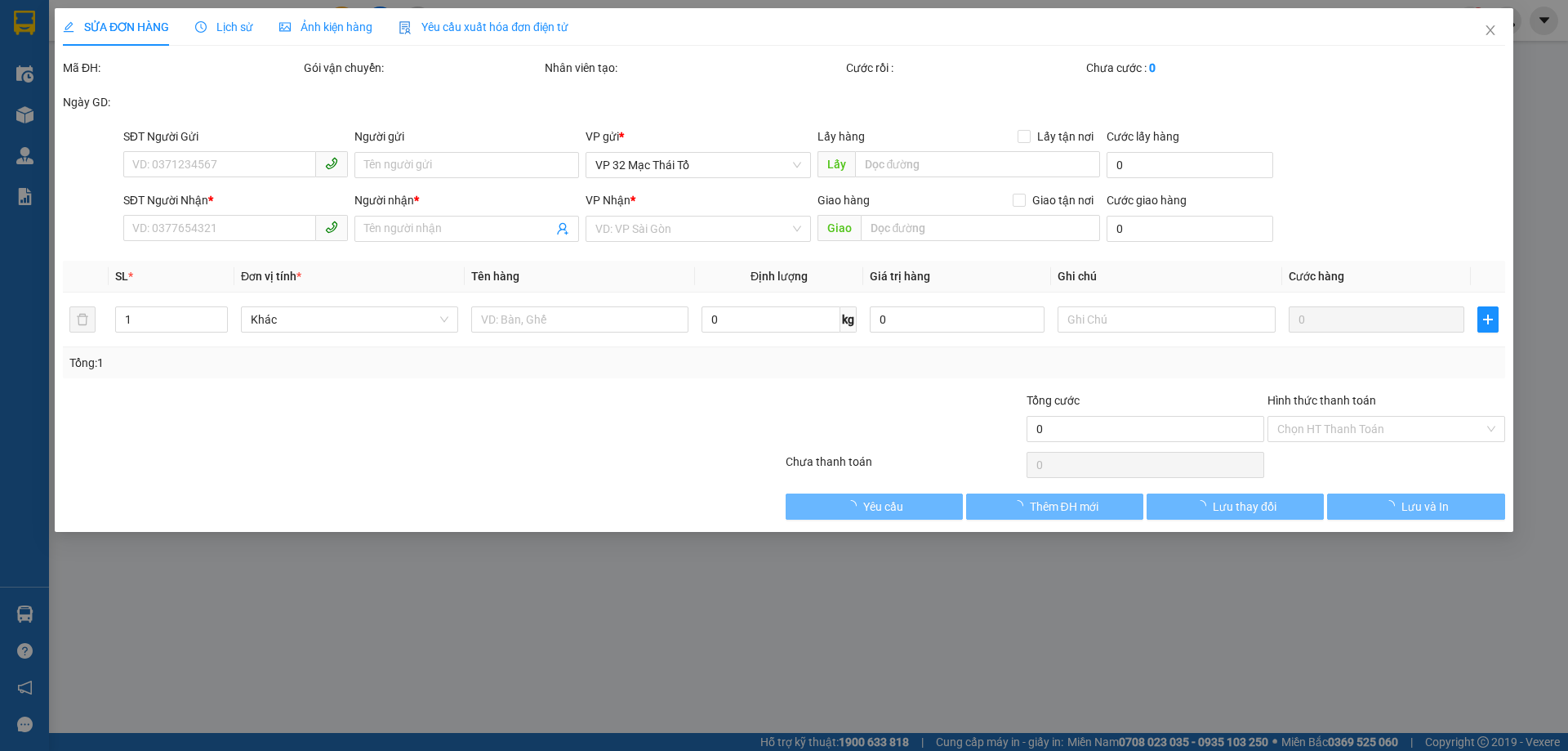 type on "[PHONE]" 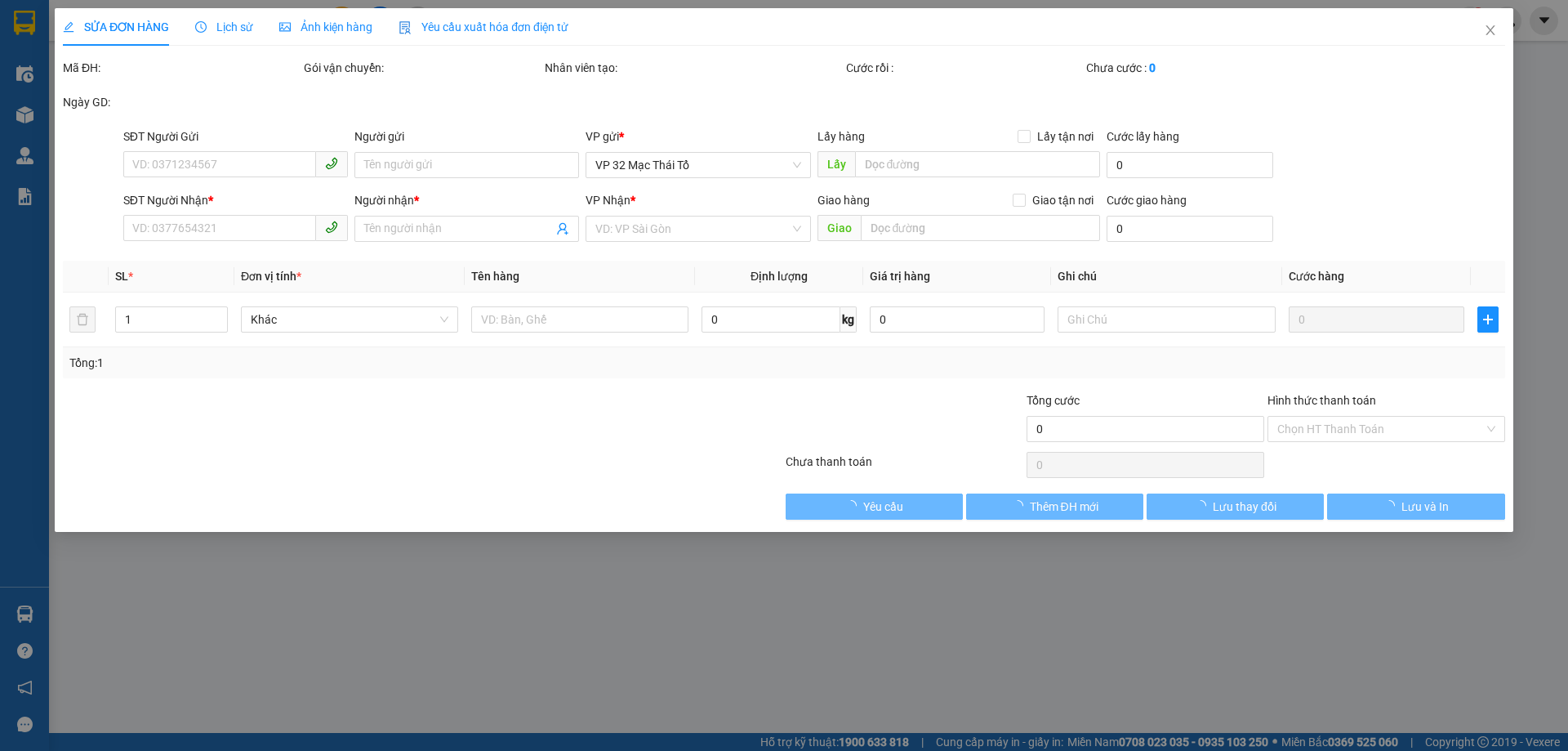 type on "DŨNG" 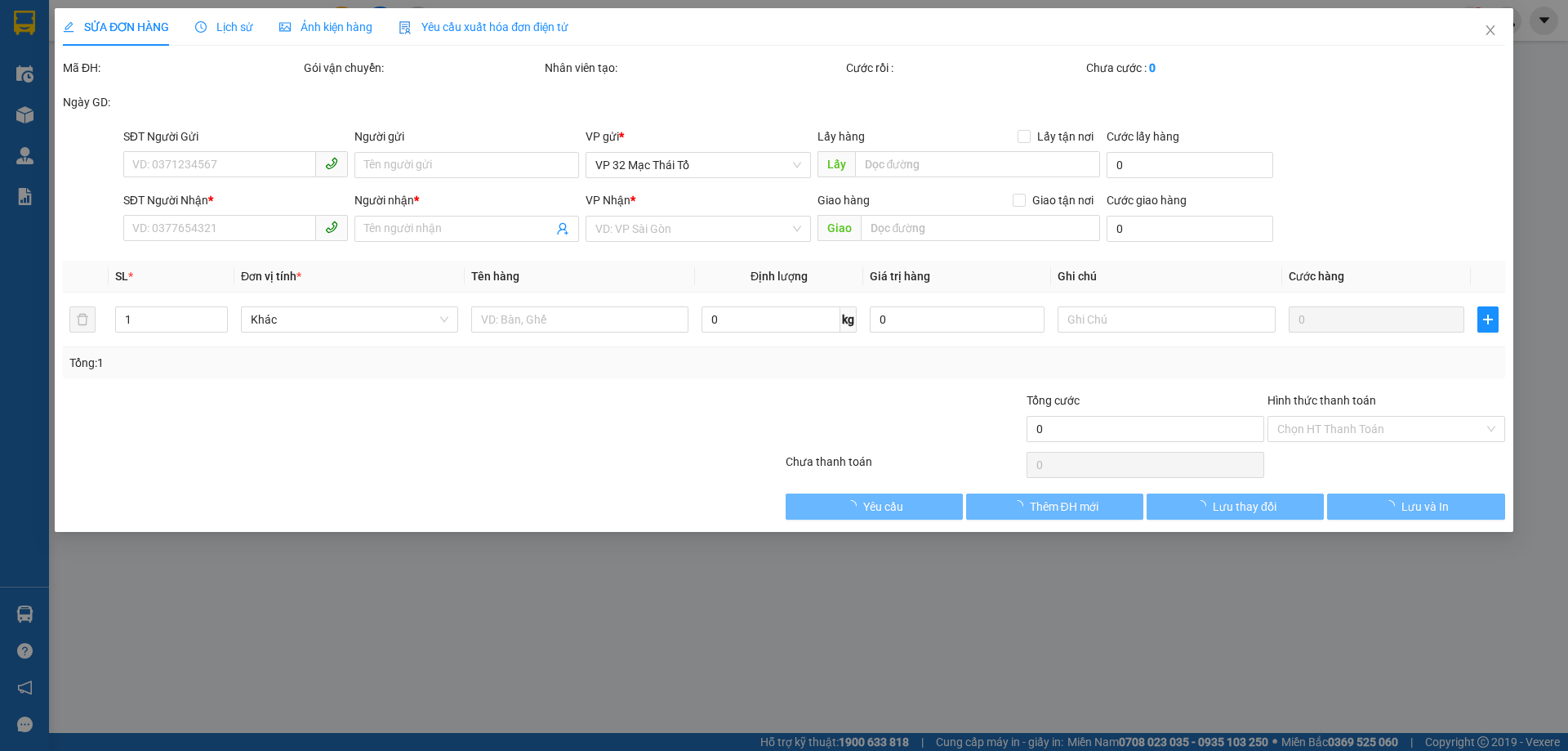 type on "40.000" 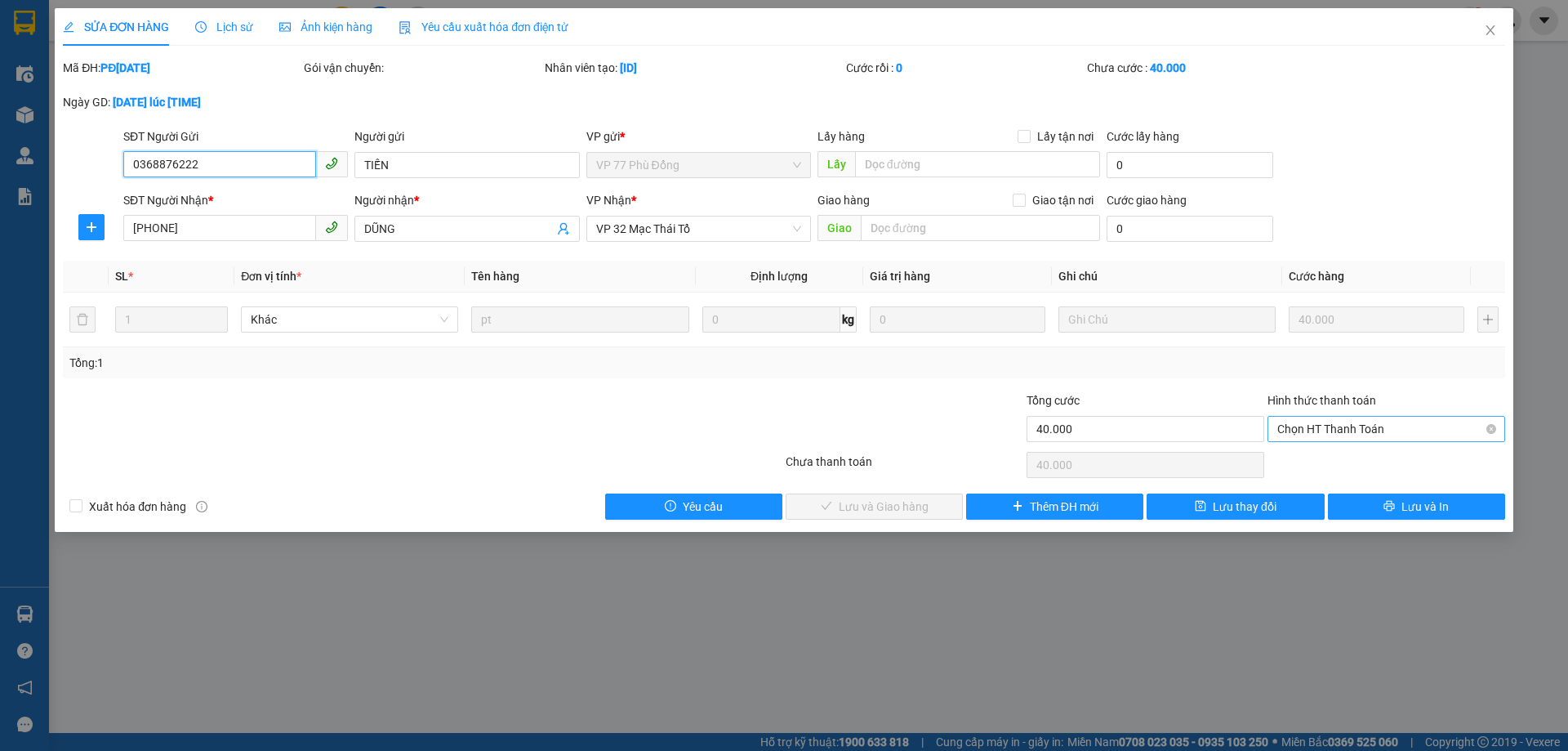 click on "Chọn HT Thanh Toán" at bounding box center (1386, 429) 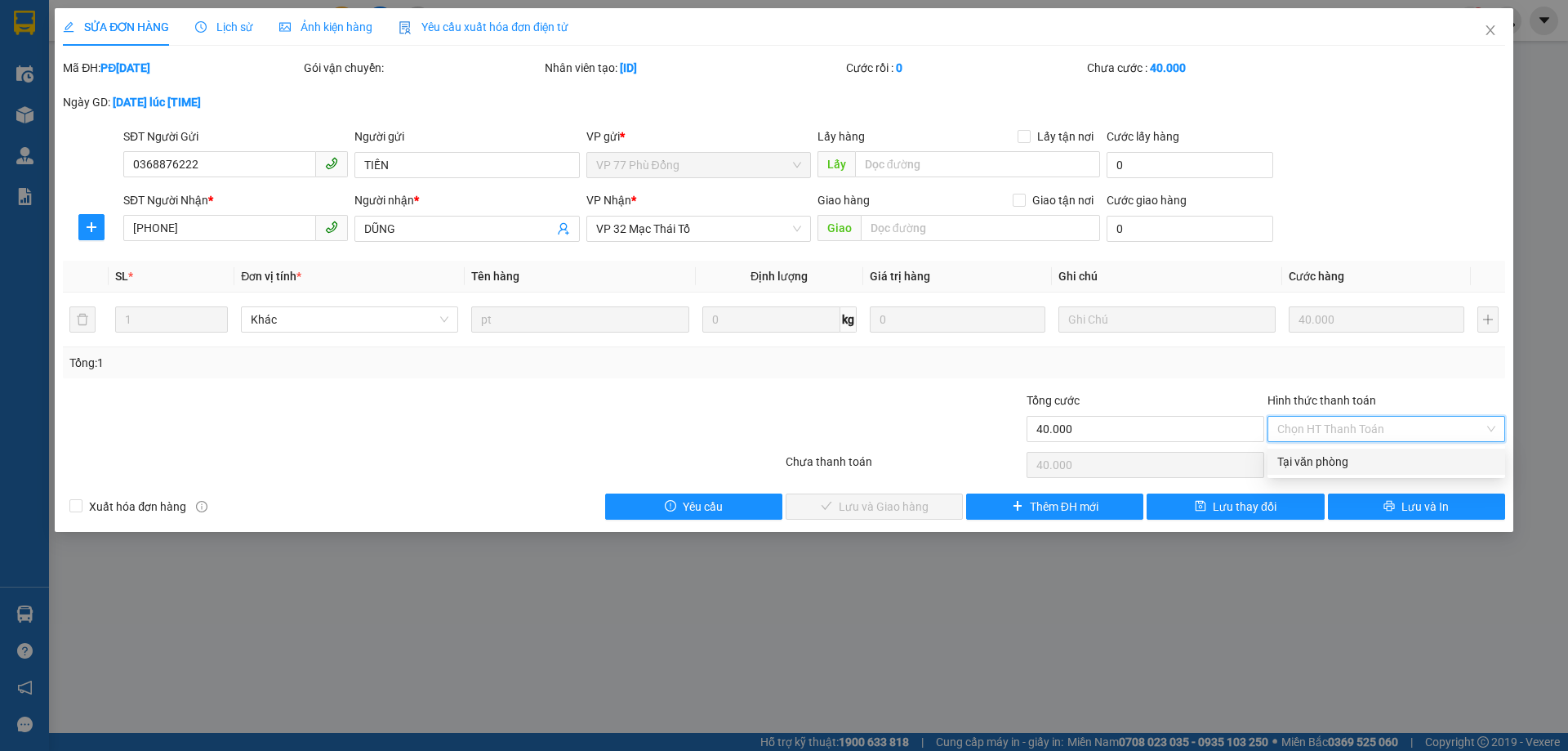 click on "Tại văn phòng" at bounding box center (1386, 462) 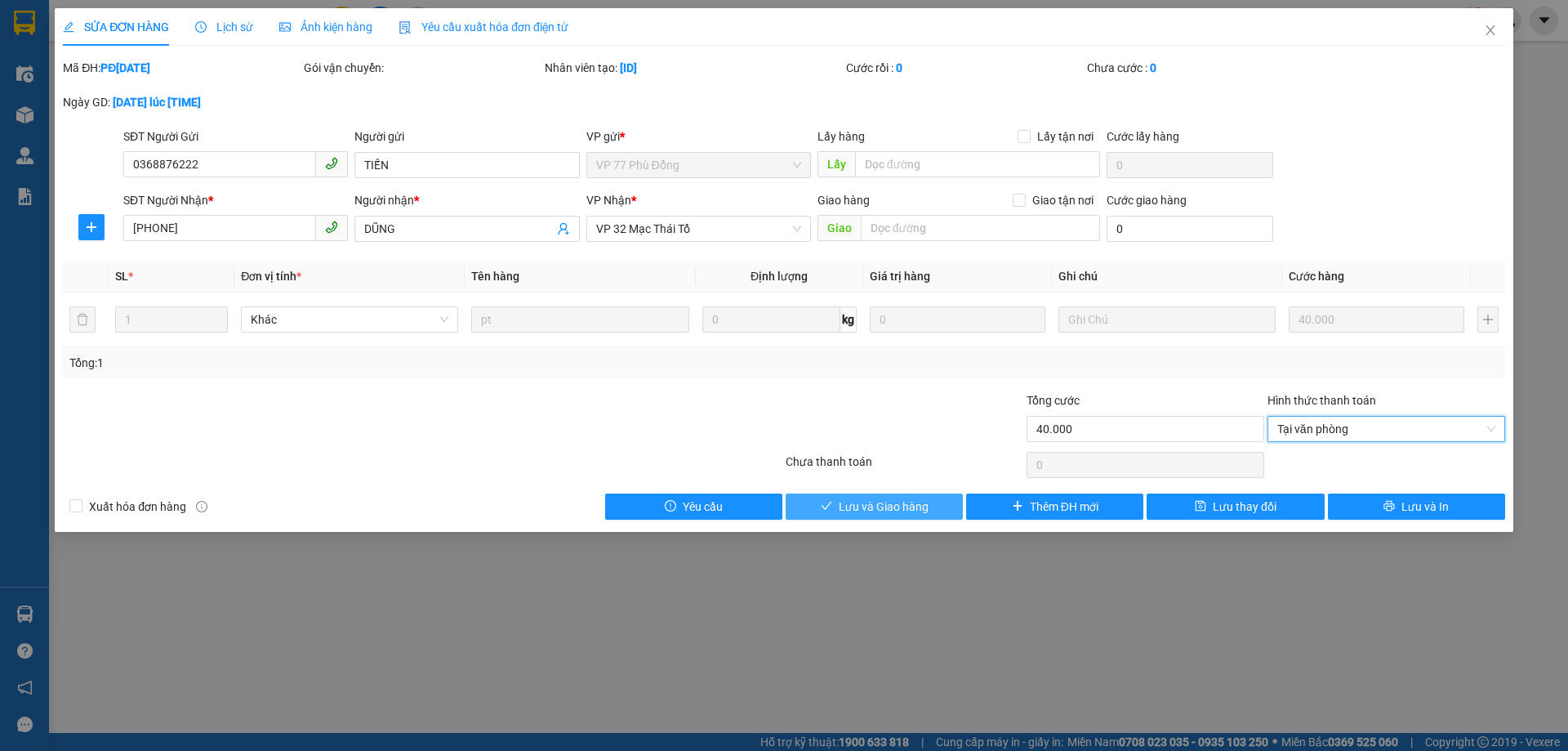 click on "Lưu và Giao hàng" at bounding box center [884, 507] 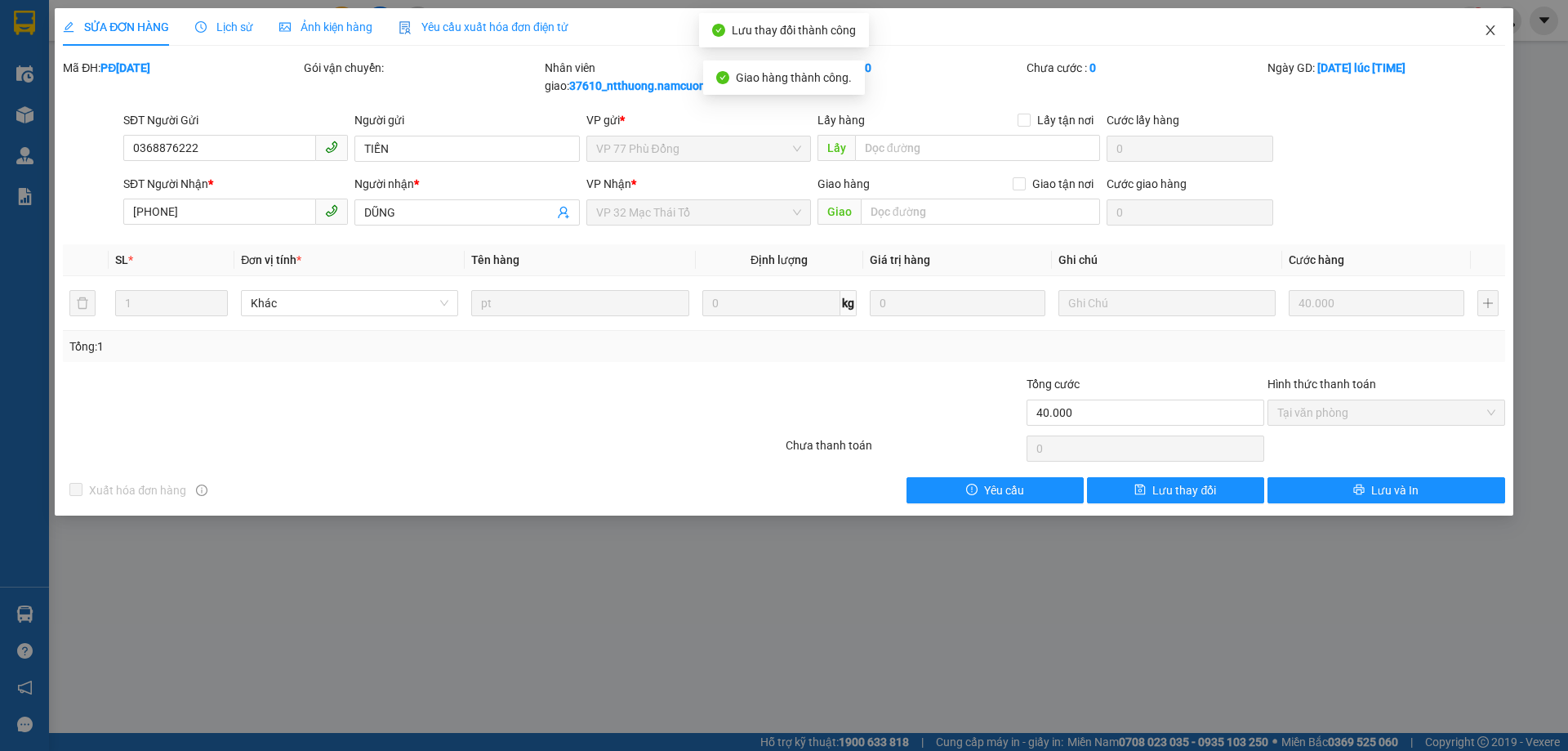 click 